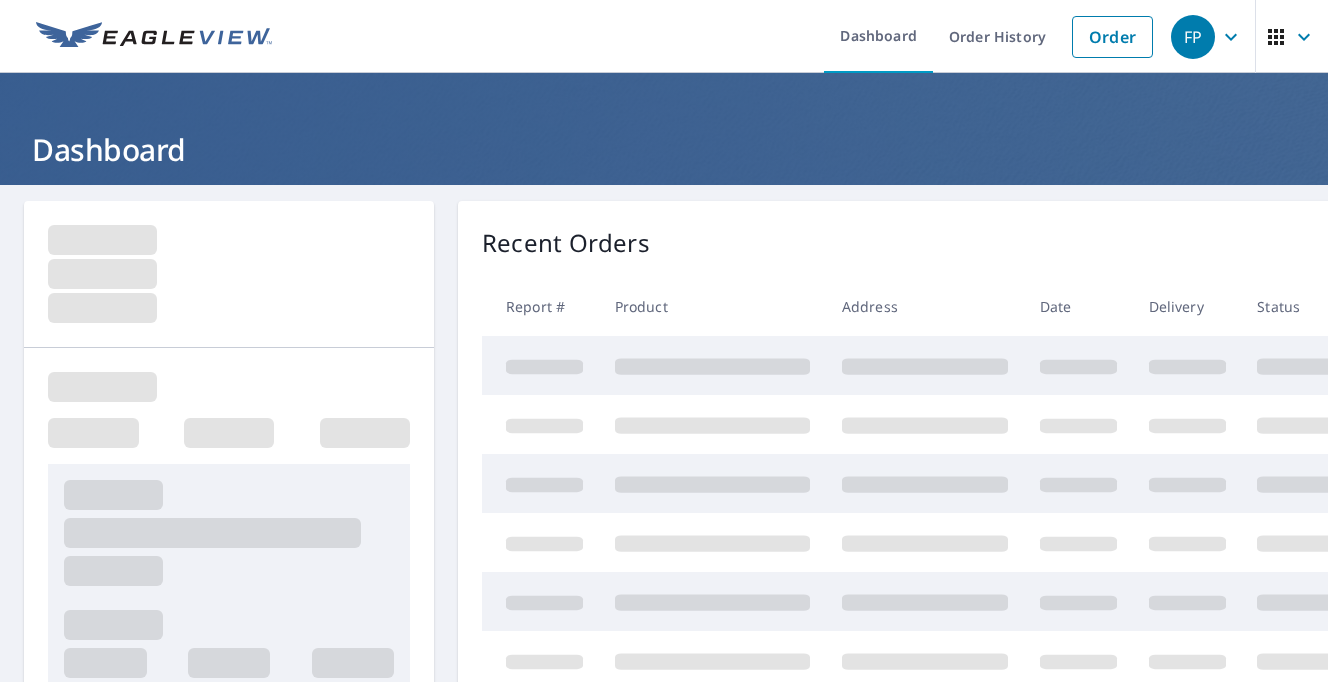 scroll, scrollTop: 0, scrollLeft: 0, axis: both 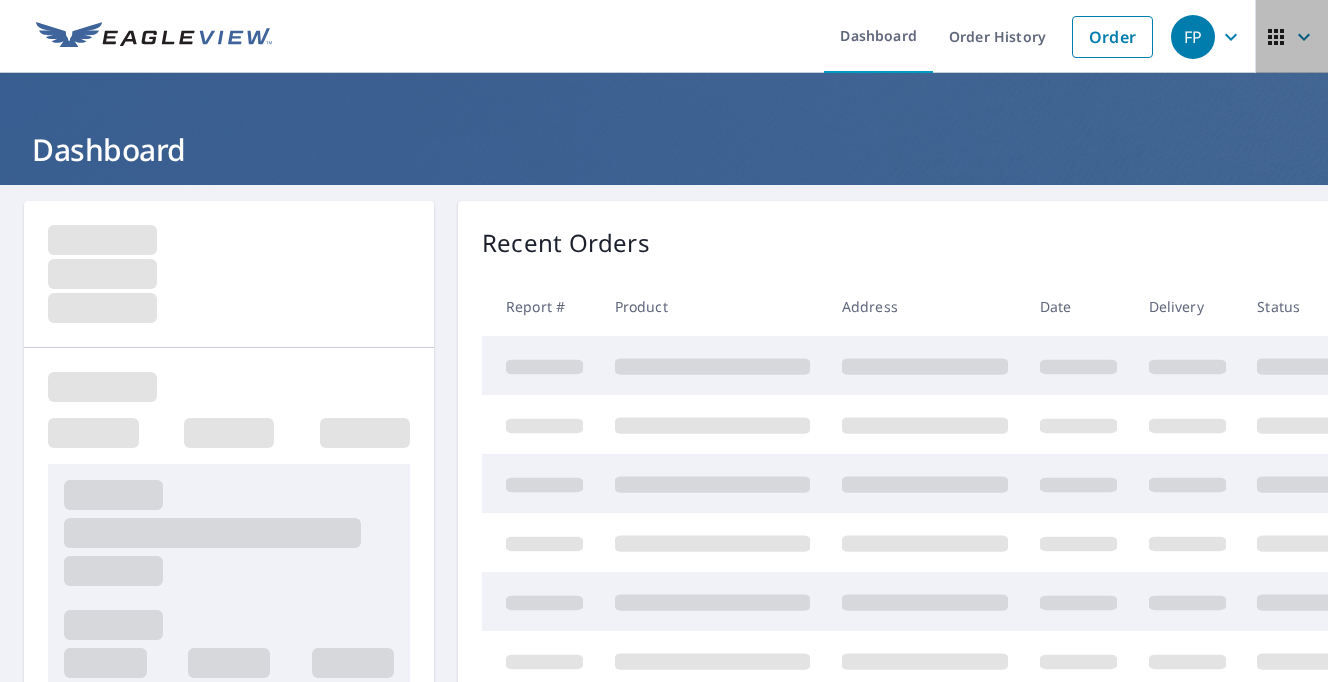 click 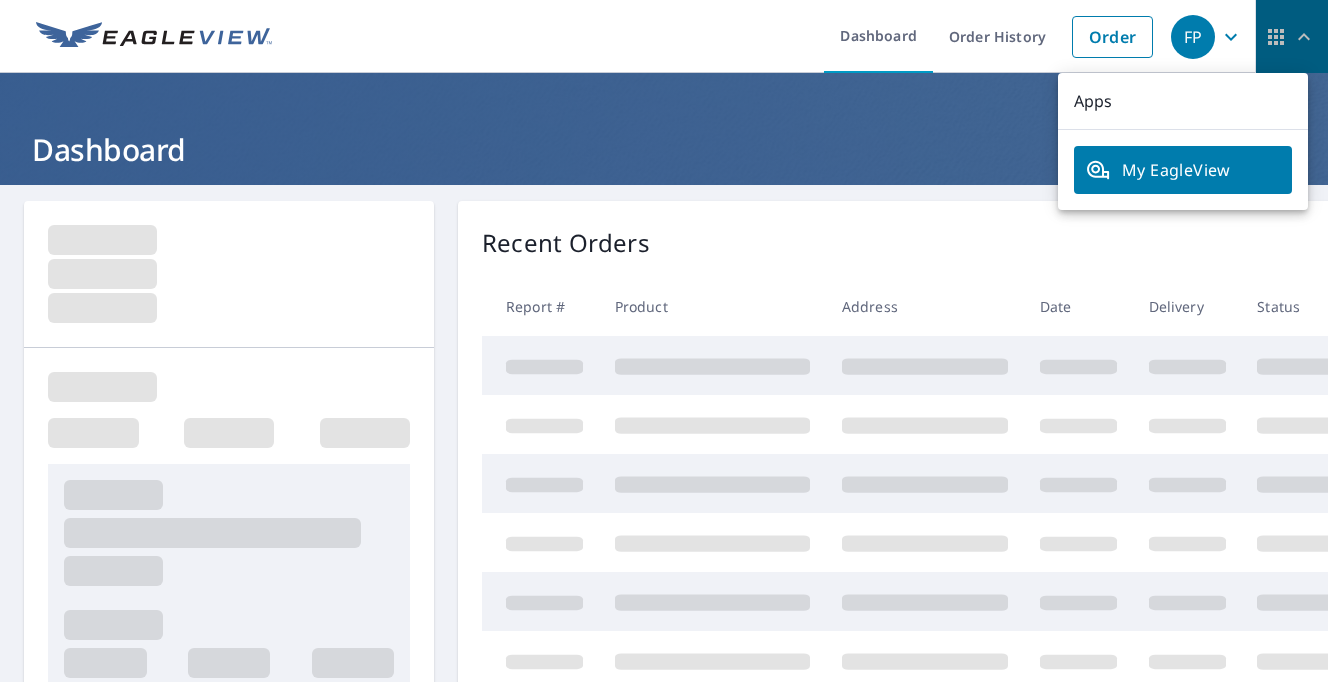 click 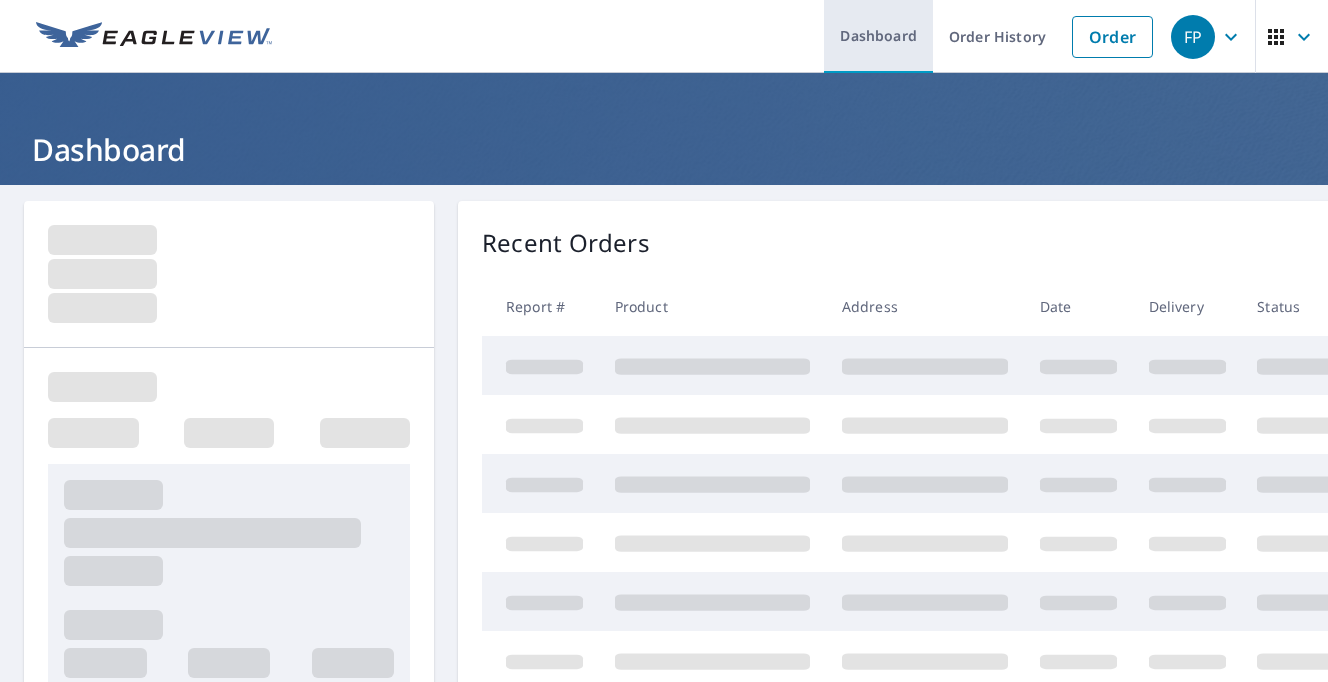 click on "Dashboard" at bounding box center [878, 36] 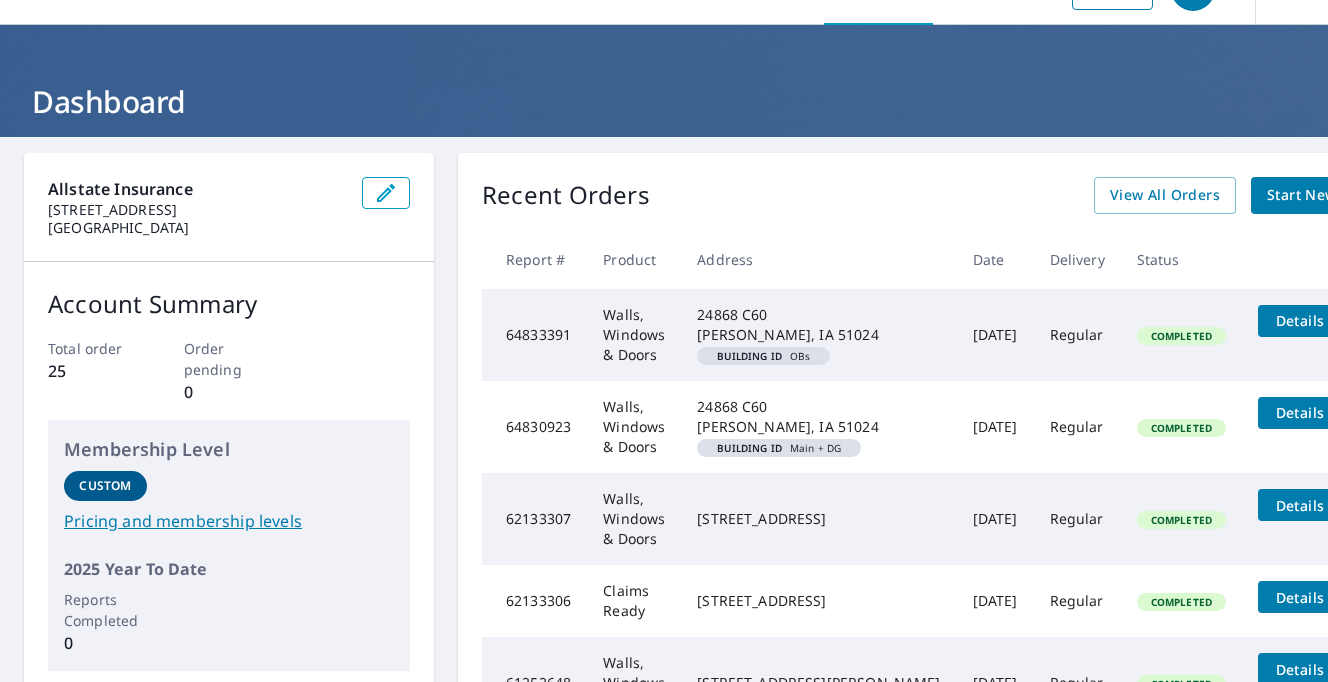 scroll, scrollTop: 0, scrollLeft: 0, axis: both 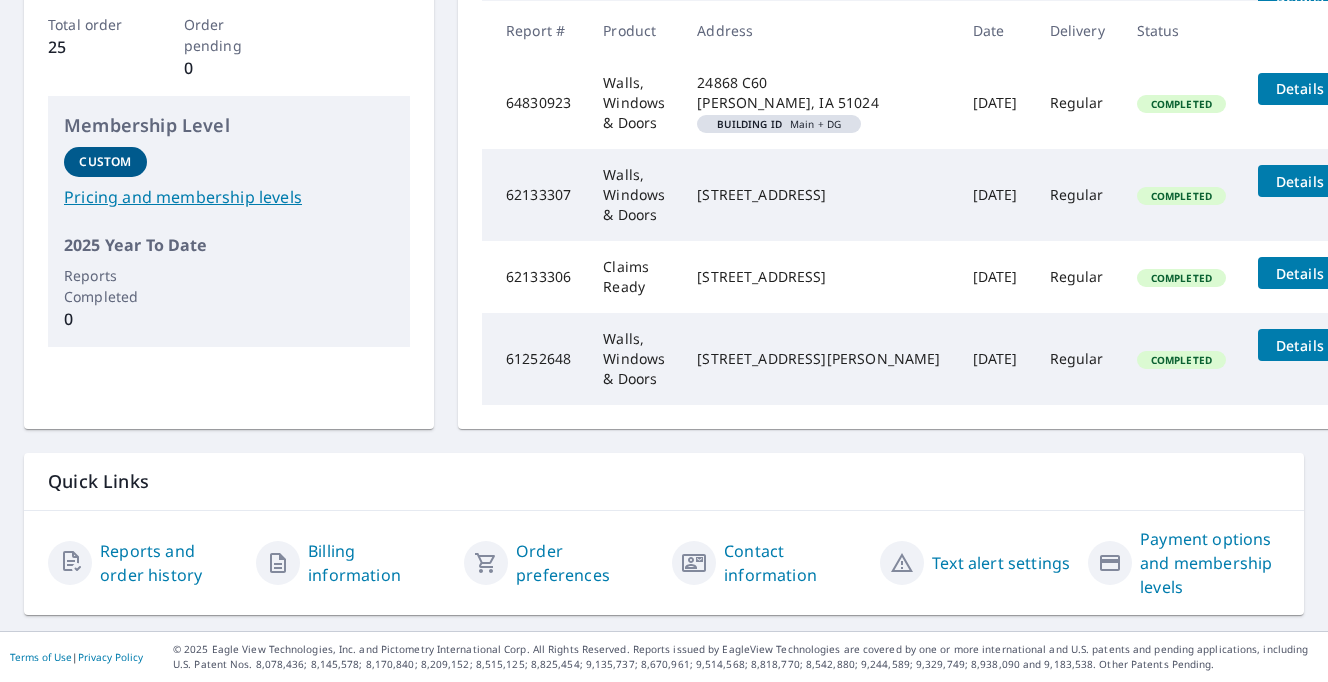 click on "Reports and order history" at bounding box center [170, 563] 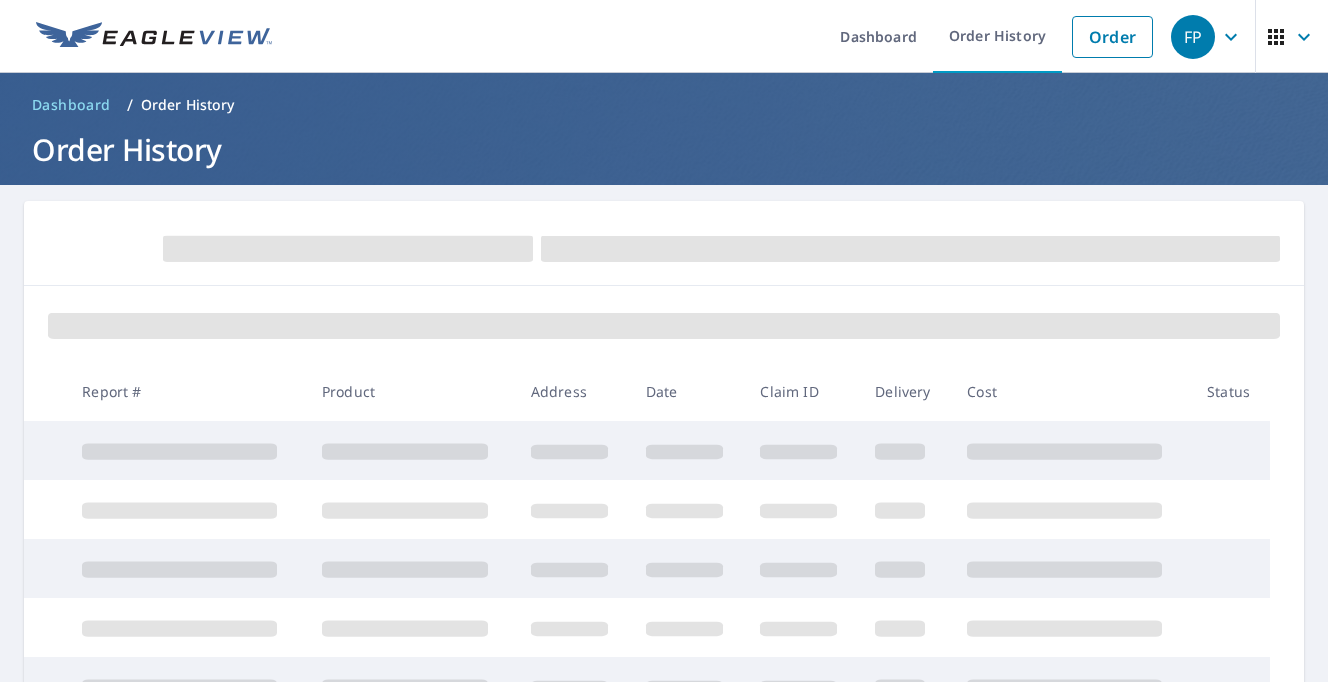 scroll, scrollTop: 0, scrollLeft: 0, axis: both 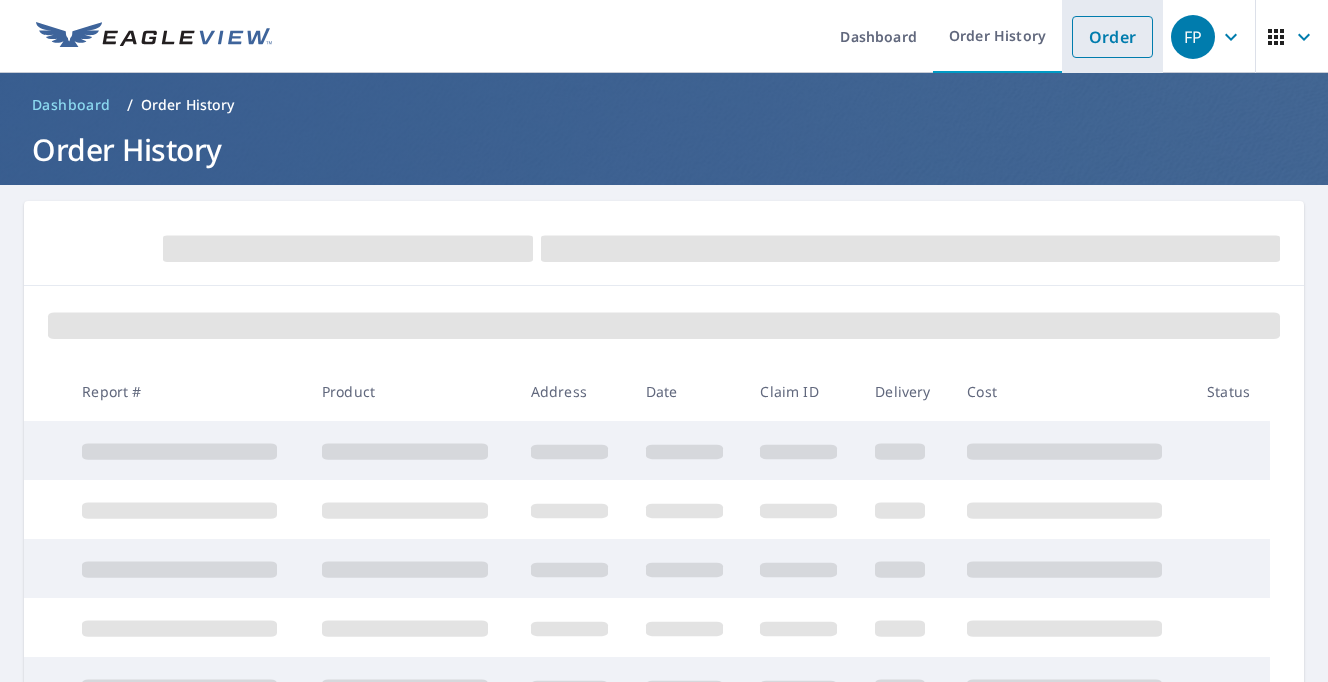 click on "Order" at bounding box center (1112, 37) 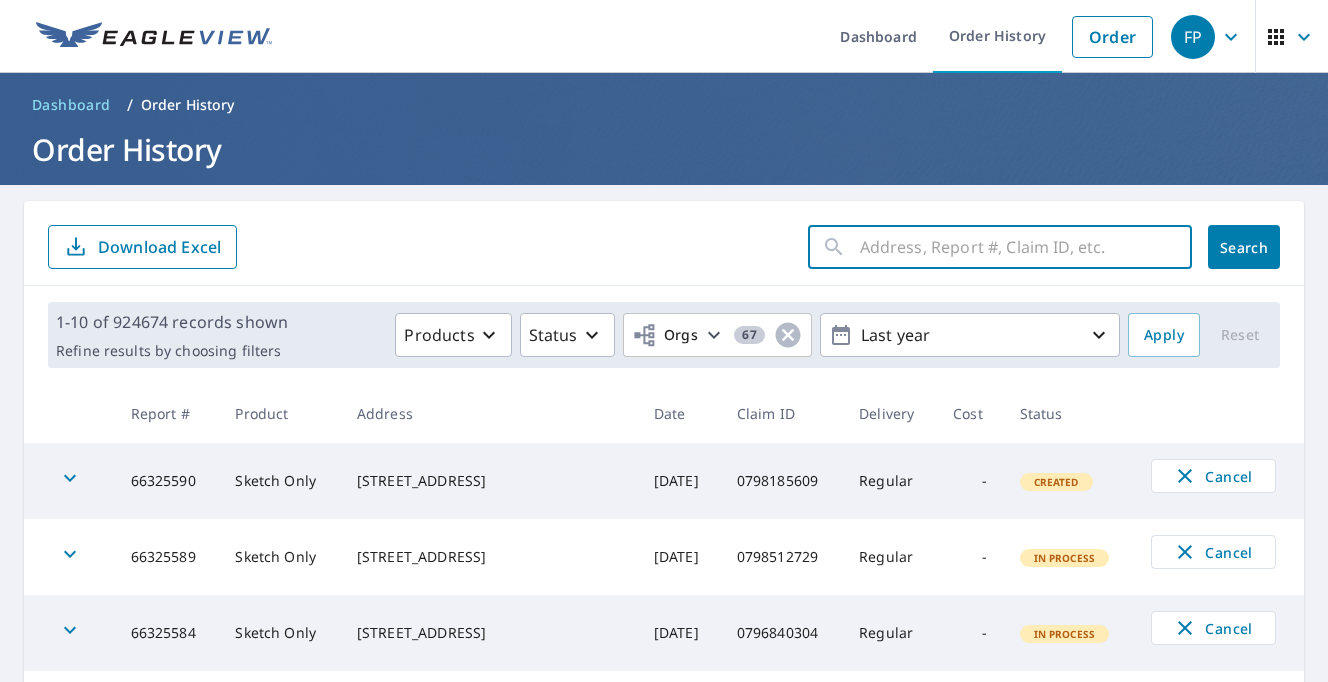 click at bounding box center [1026, 247] 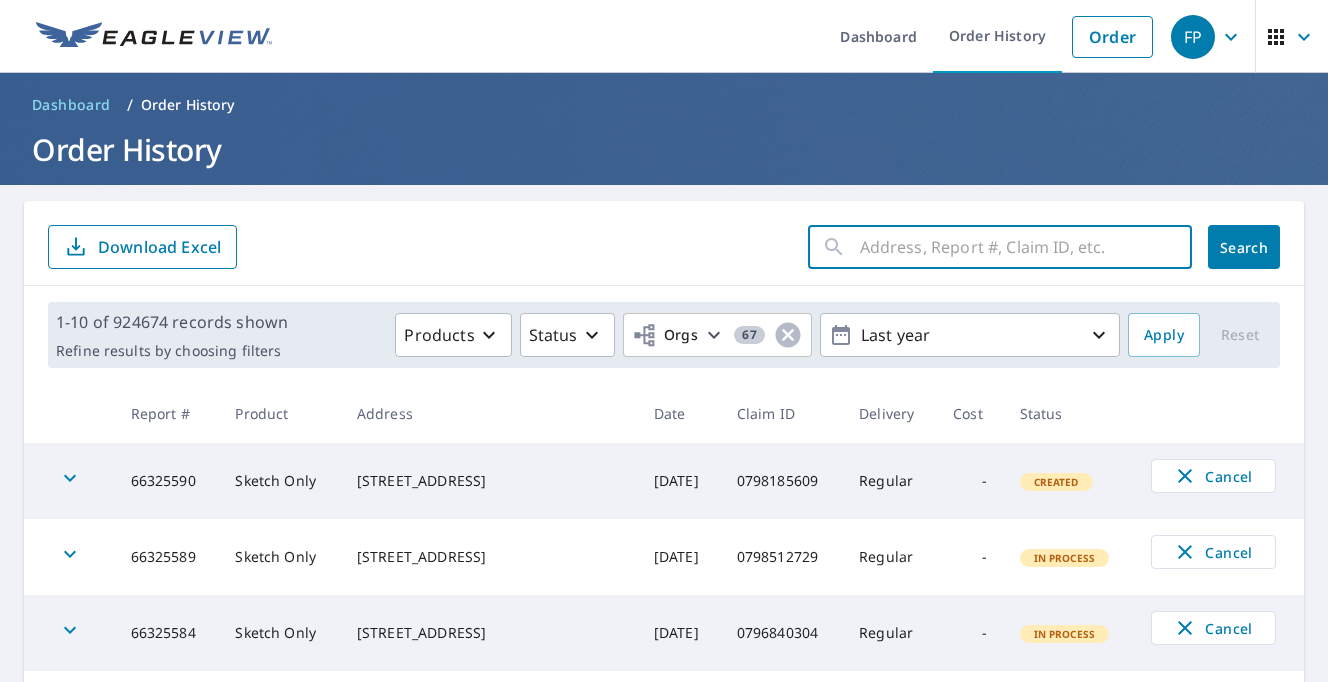 paste on "0797673894" 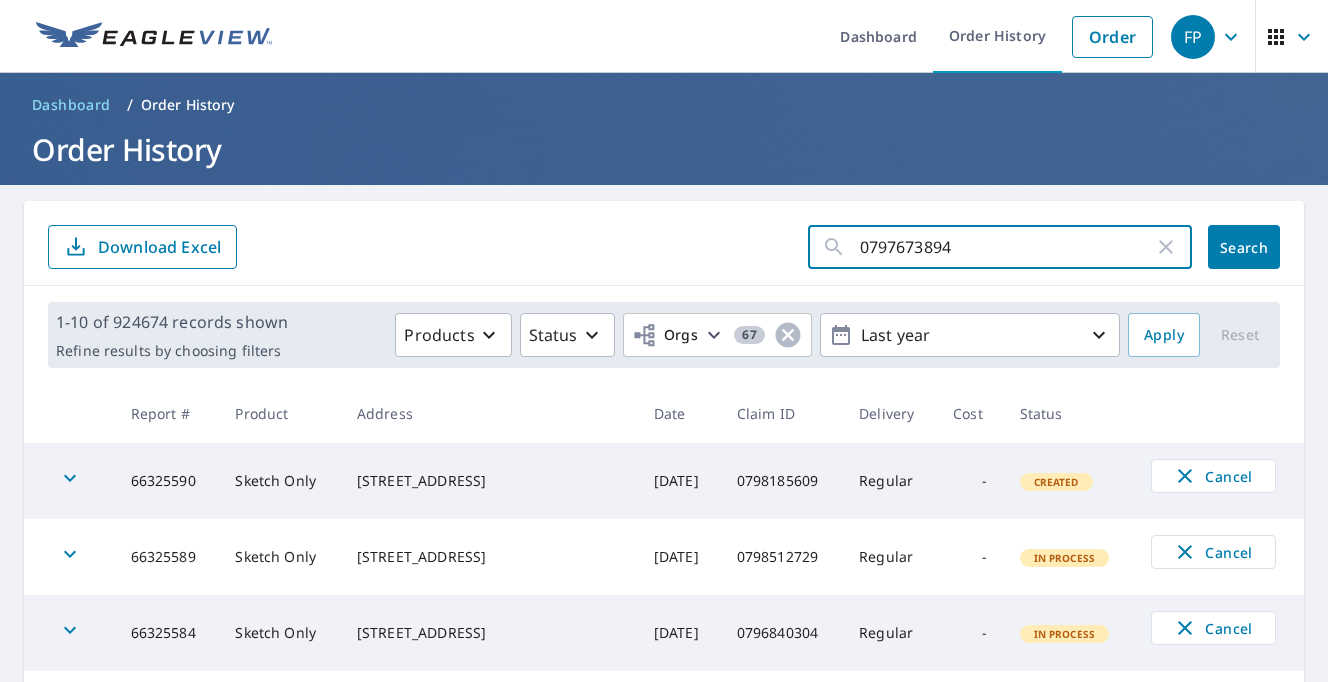 type on "0797673894" 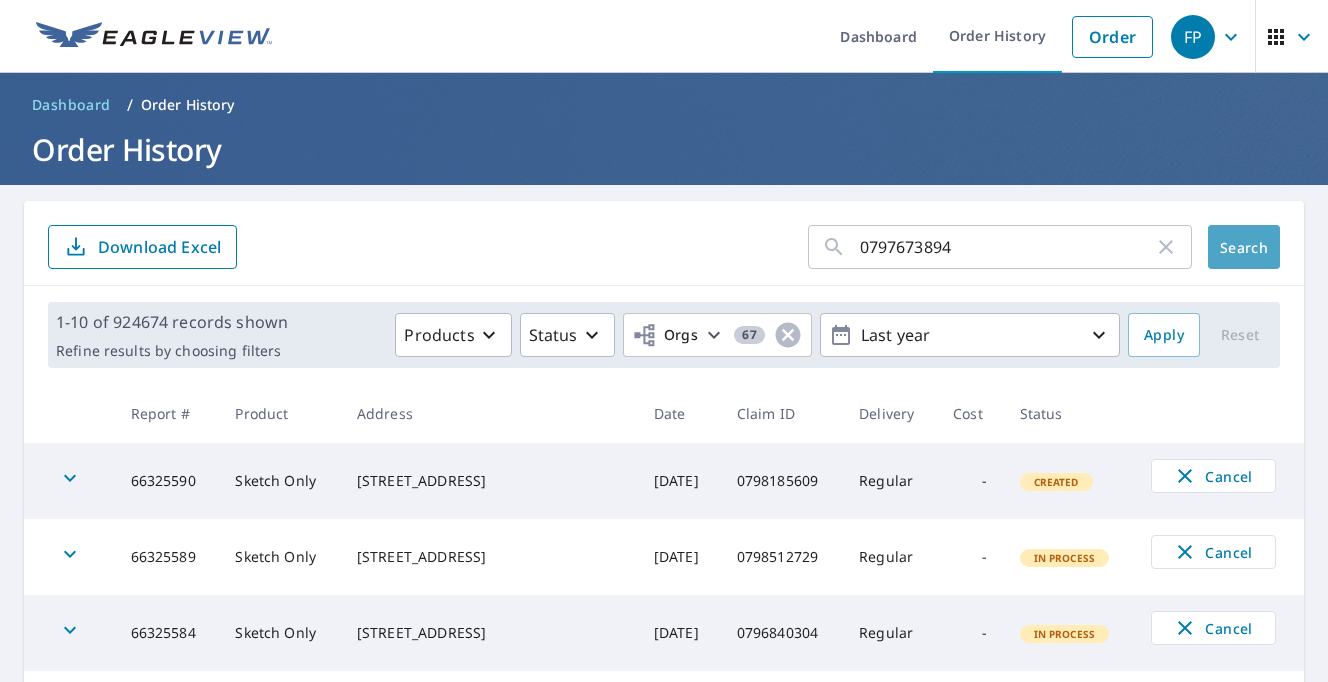 click on "Search" at bounding box center [1244, 247] 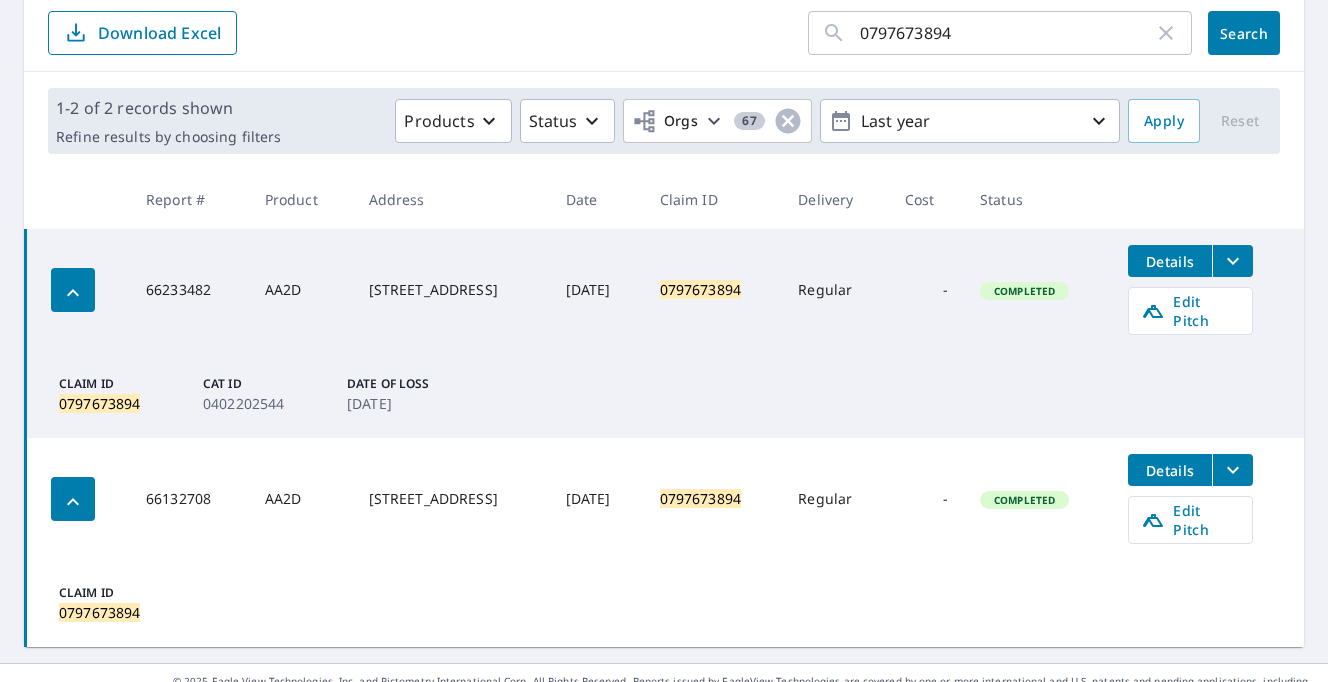 scroll, scrollTop: 215, scrollLeft: 0, axis: vertical 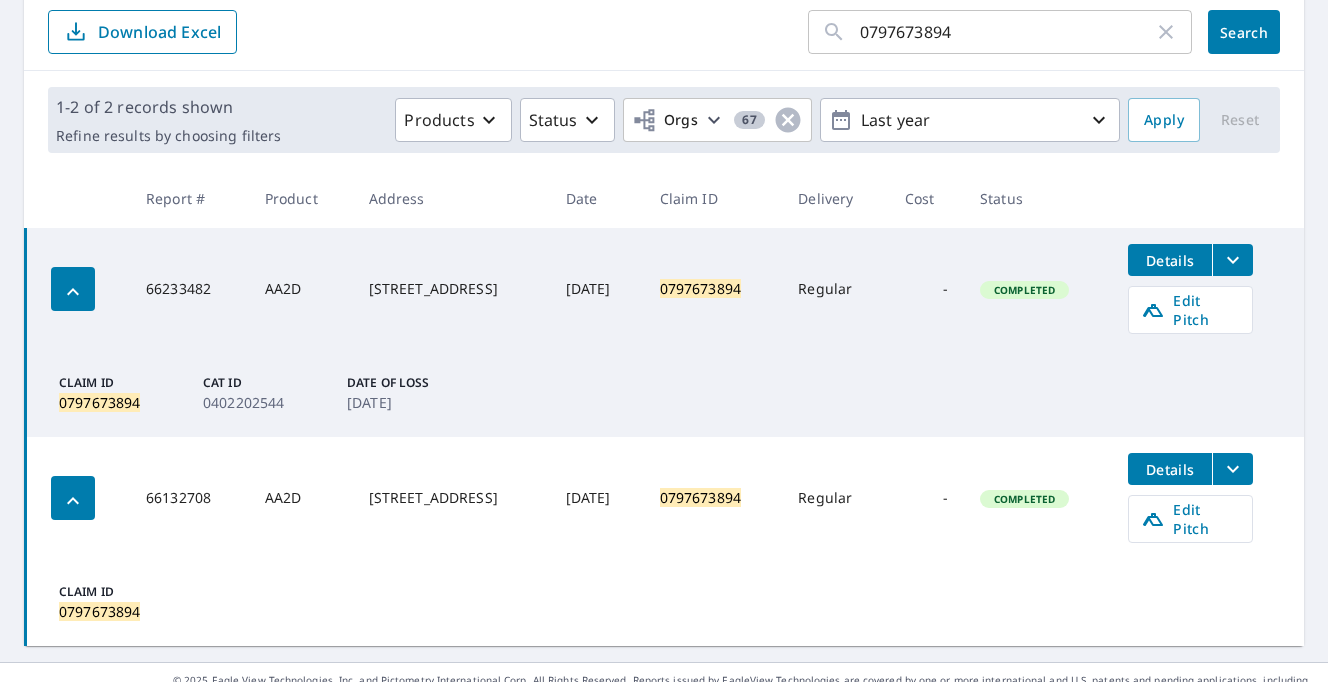 click on "Details" at bounding box center (1170, 260) 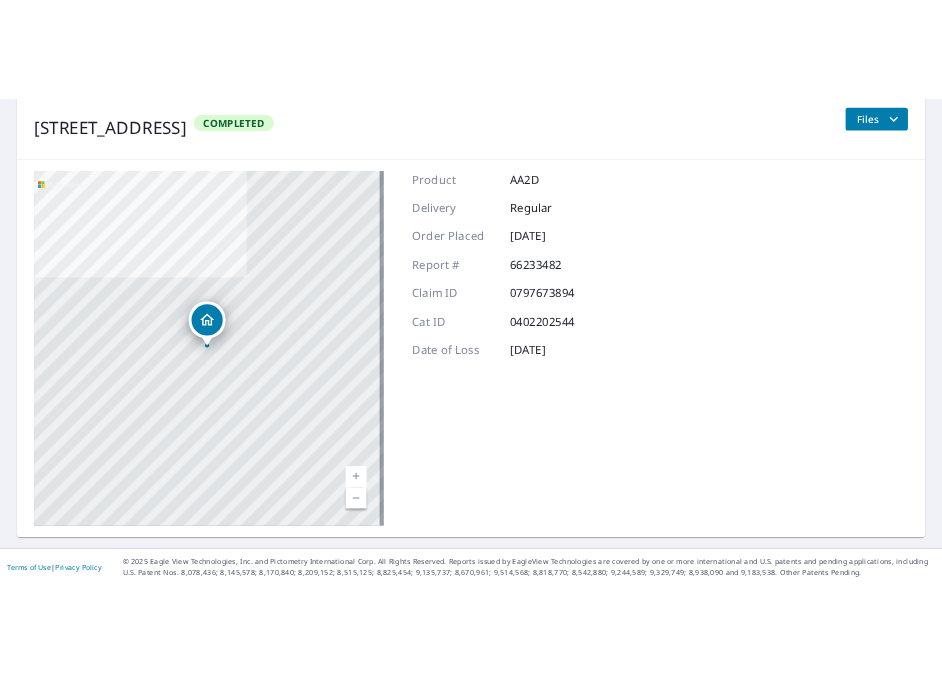 scroll, scrollTop: 0, scrollLeft: 0, axis: both 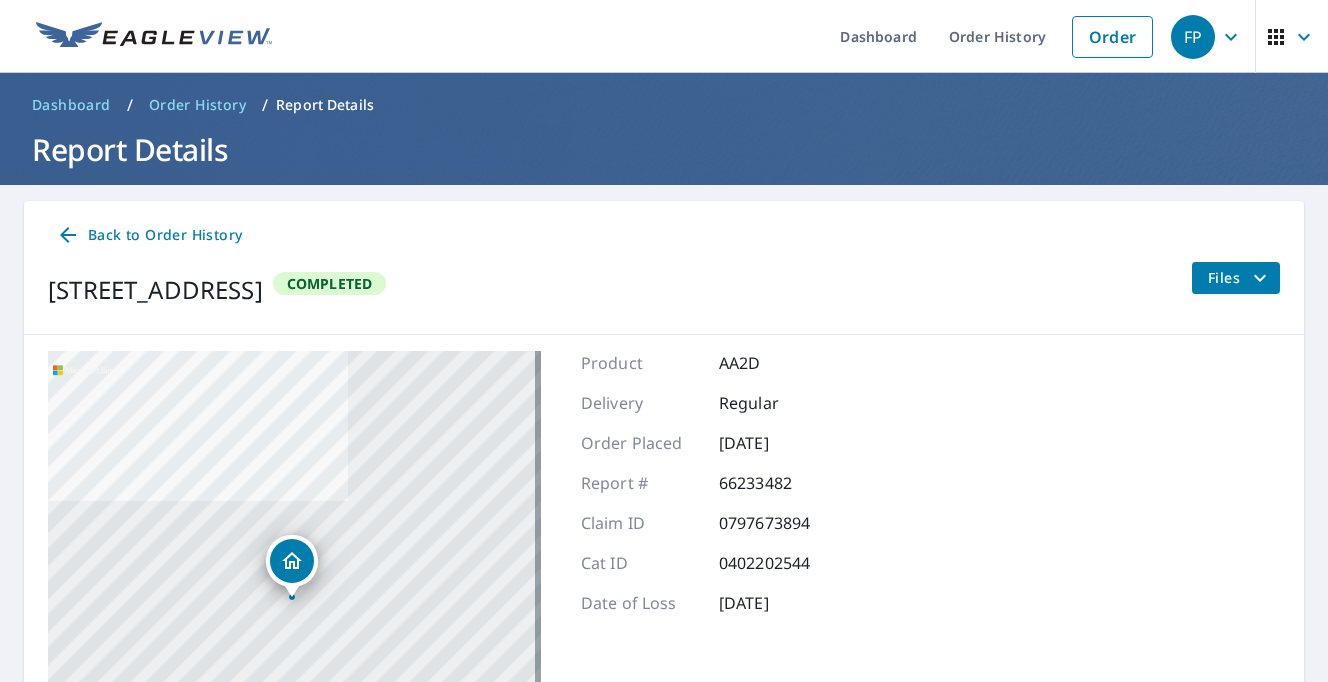 click on "Completed" at bounding box center [330, 283] 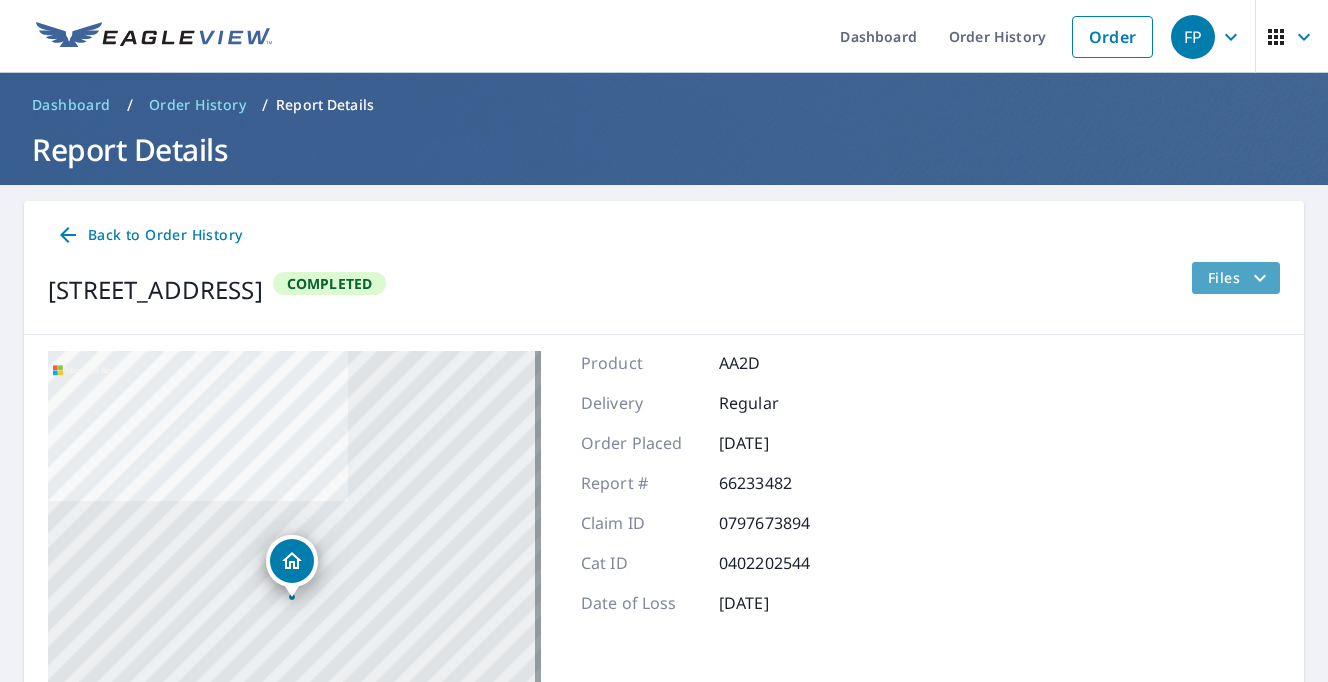 click 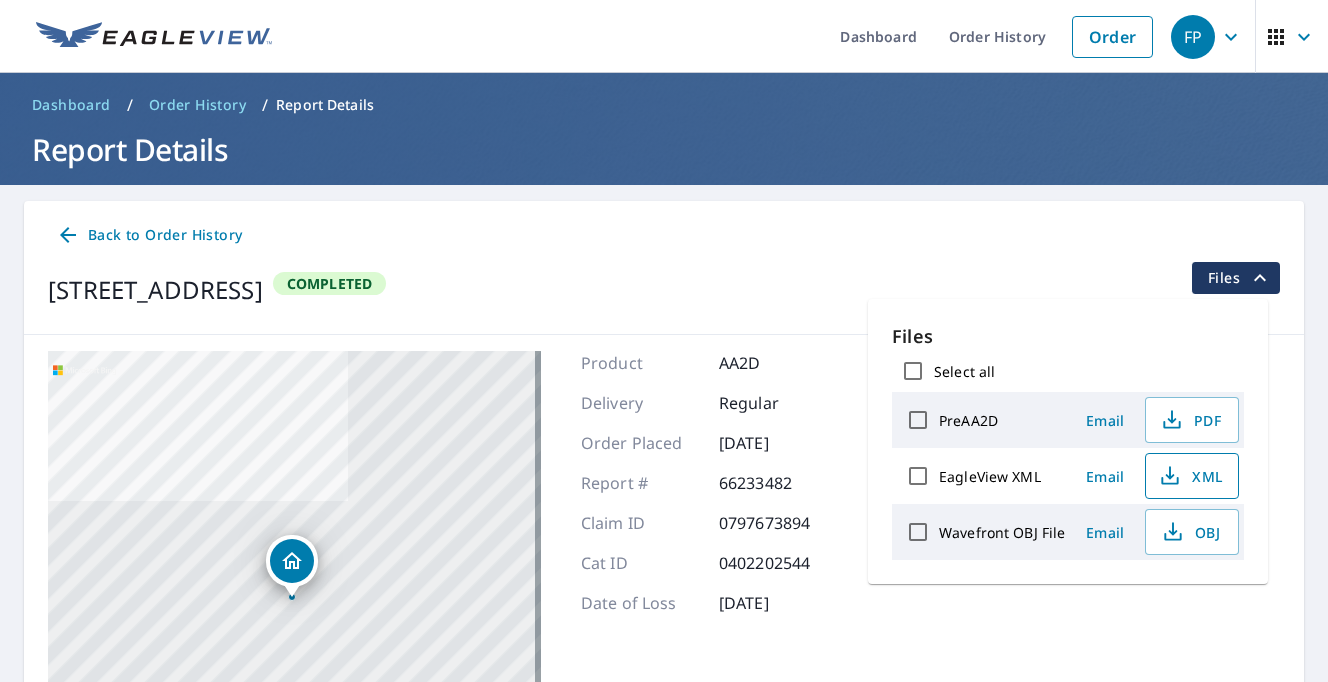 click 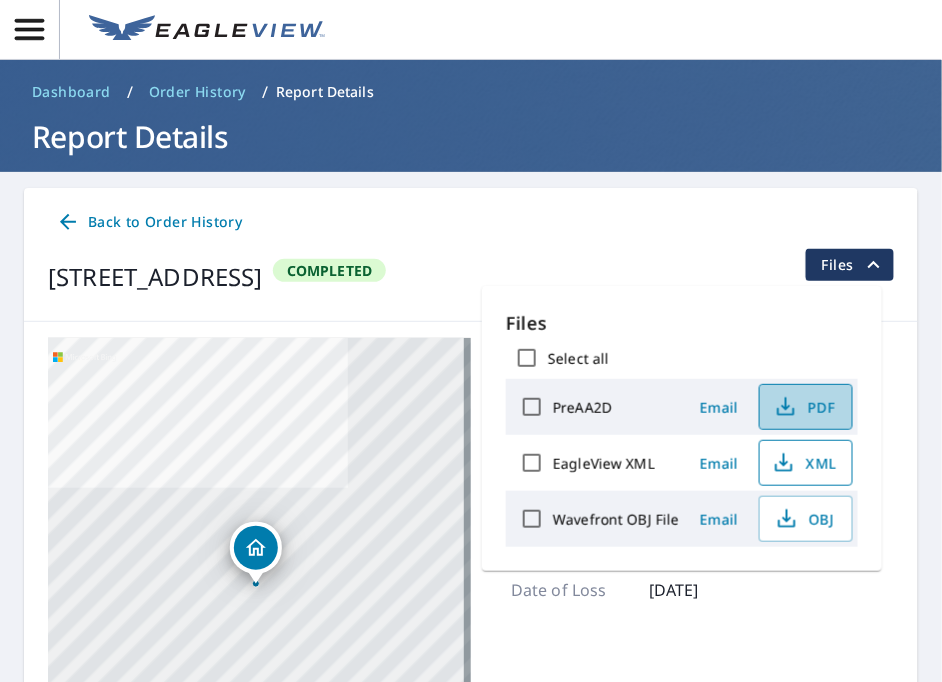 click on "PDF" at bounding box center [804, 407] 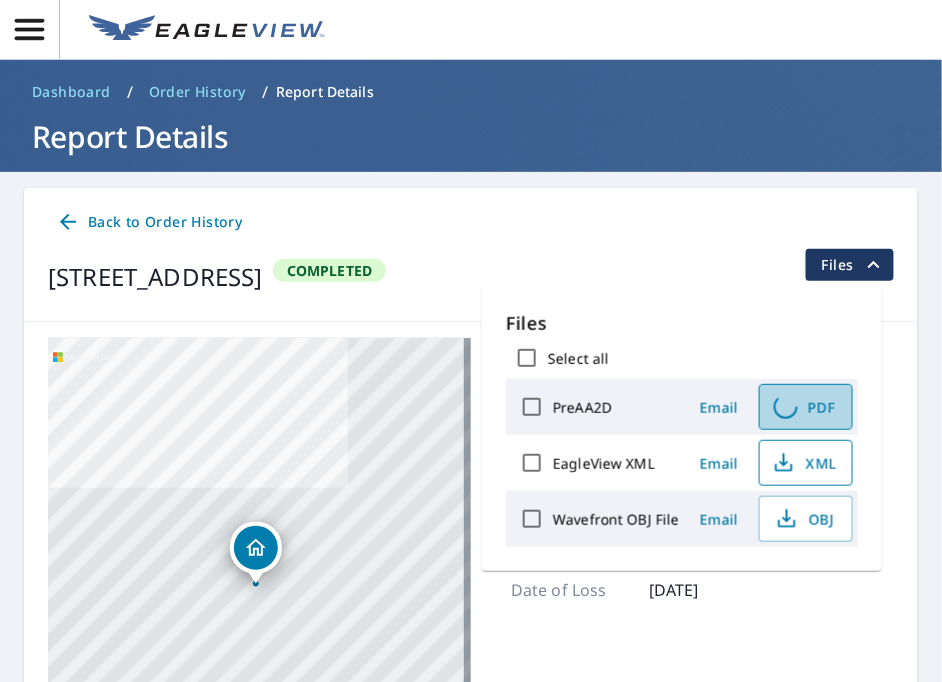 click on "PDF" at bounding box center [804, 407] 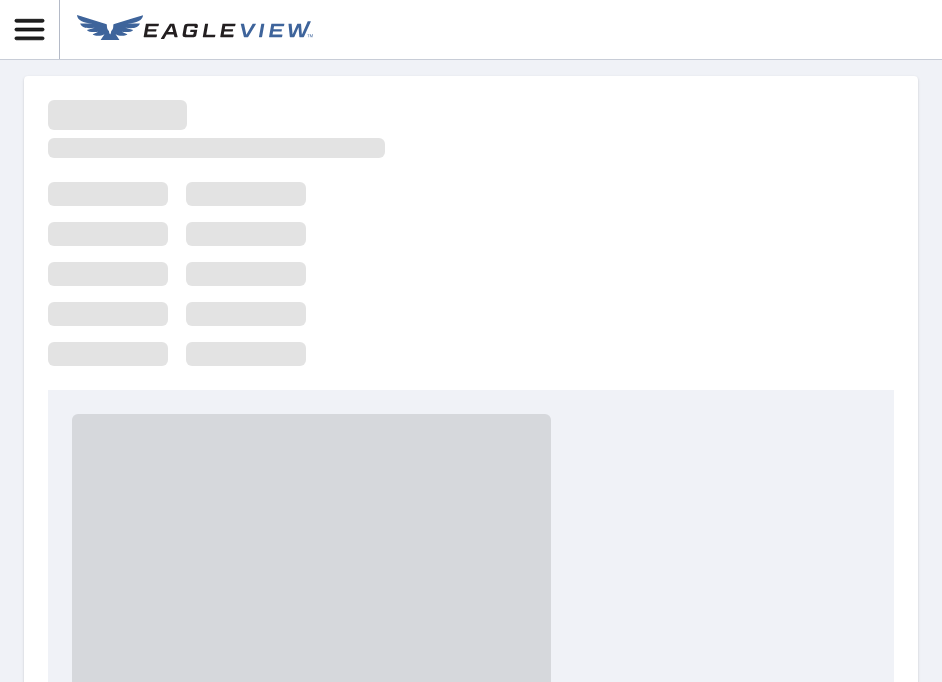scroll, scrollTop: 0, scrollLeft: 0, axis: both 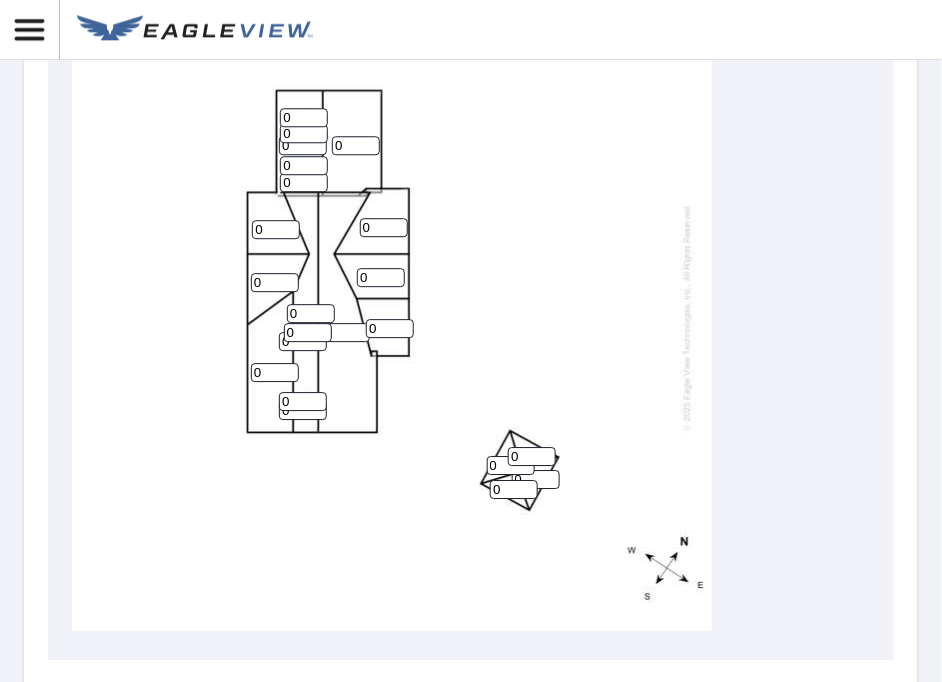 click on "0" at bounding box center [384, 227] 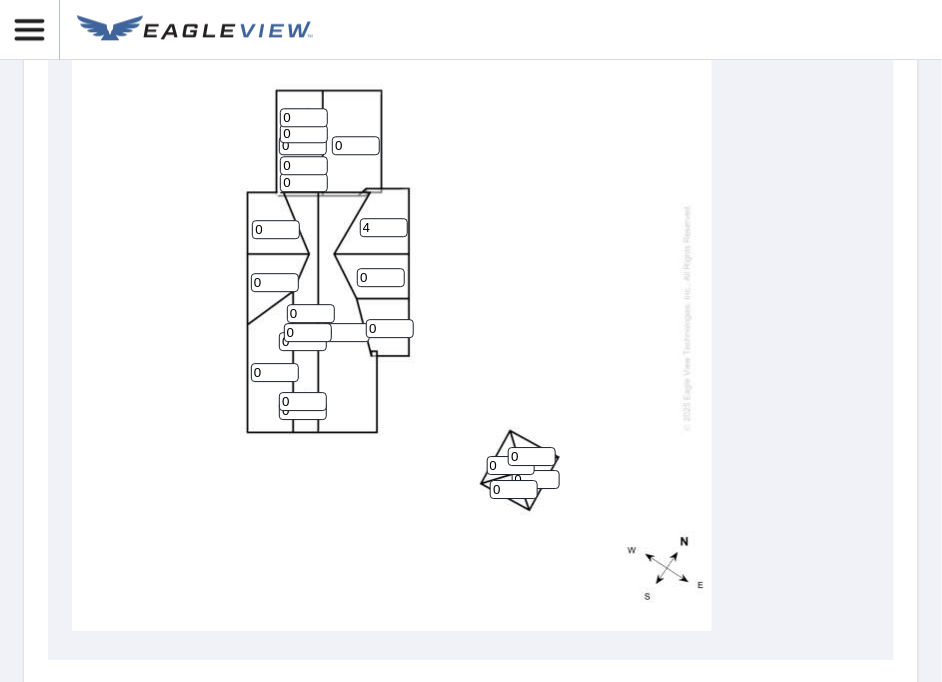 type on "4" 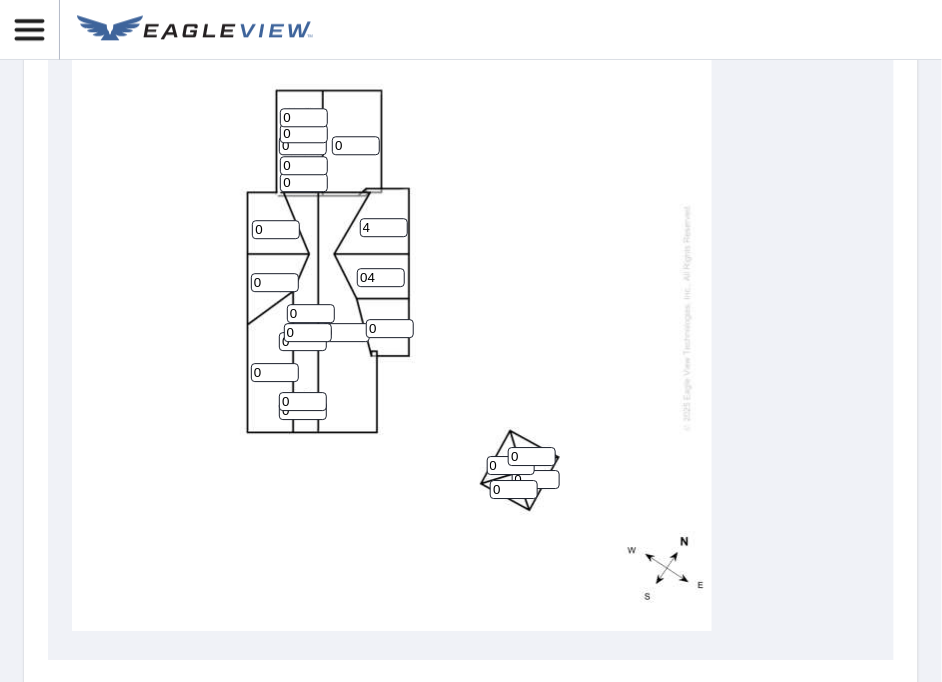 type on "04" 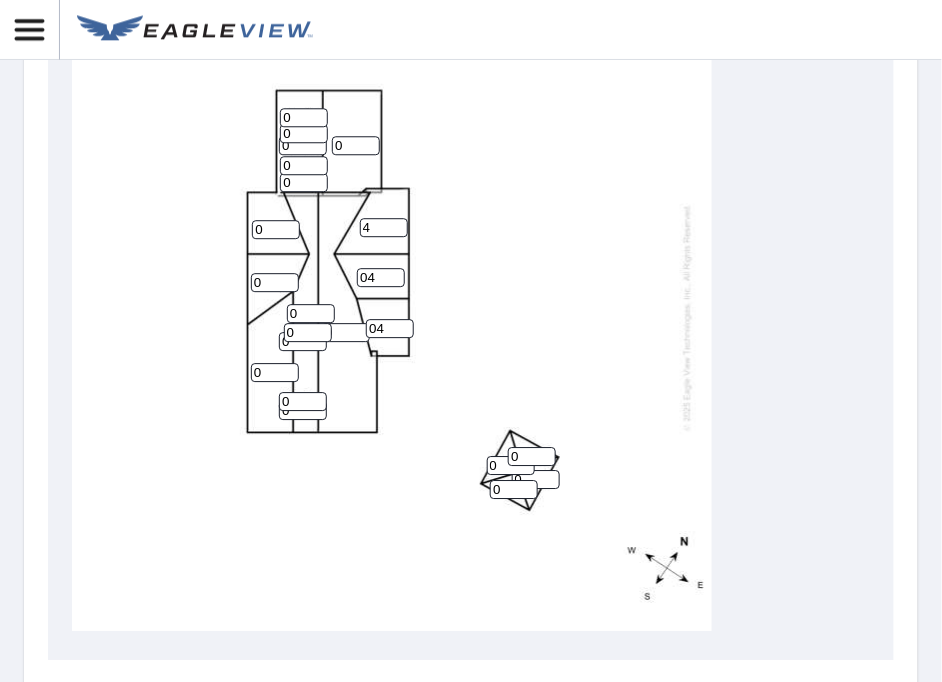 type on "04" 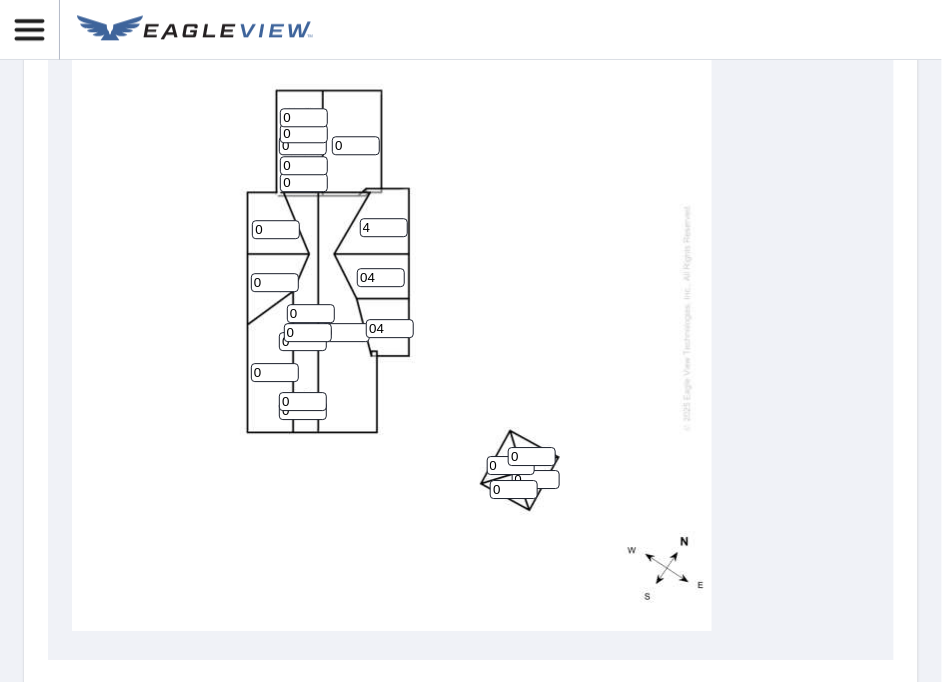 type on "0" 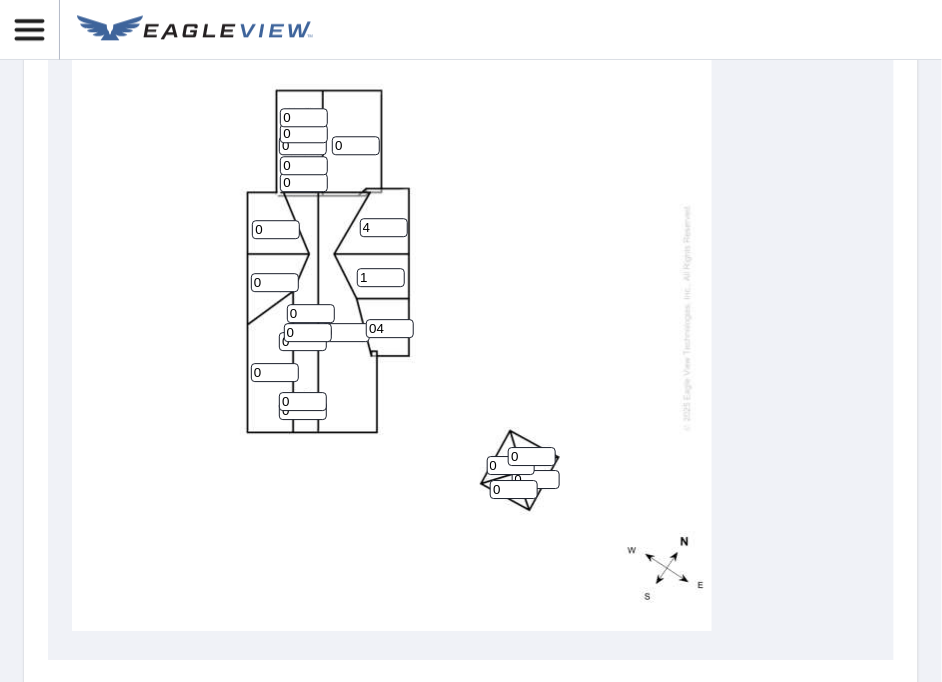 click on "1" at bounding box center [381, 277] 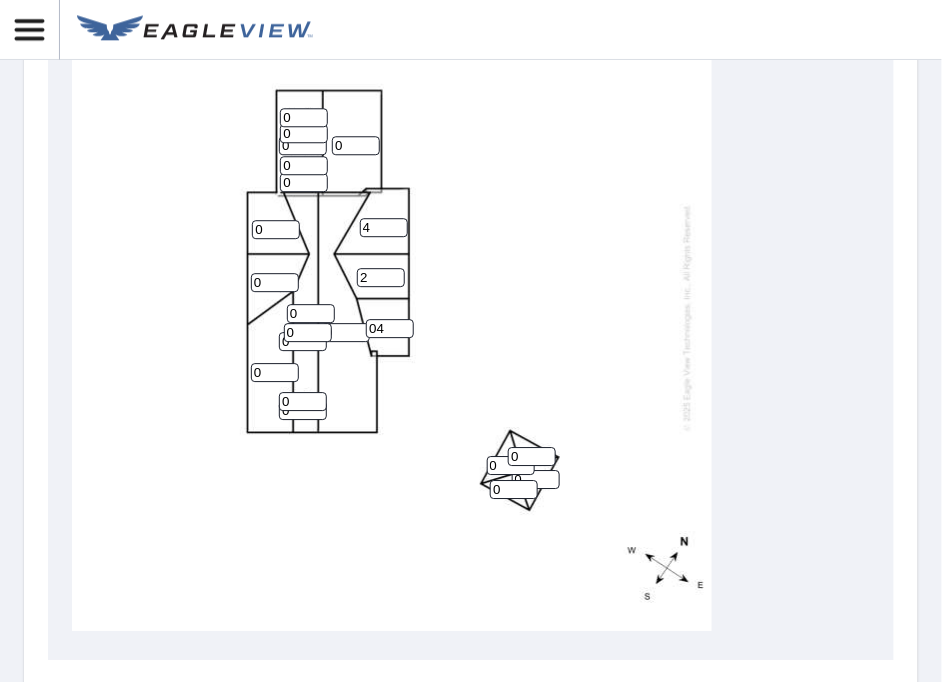 click on "2" at bounding box center [381, 277] 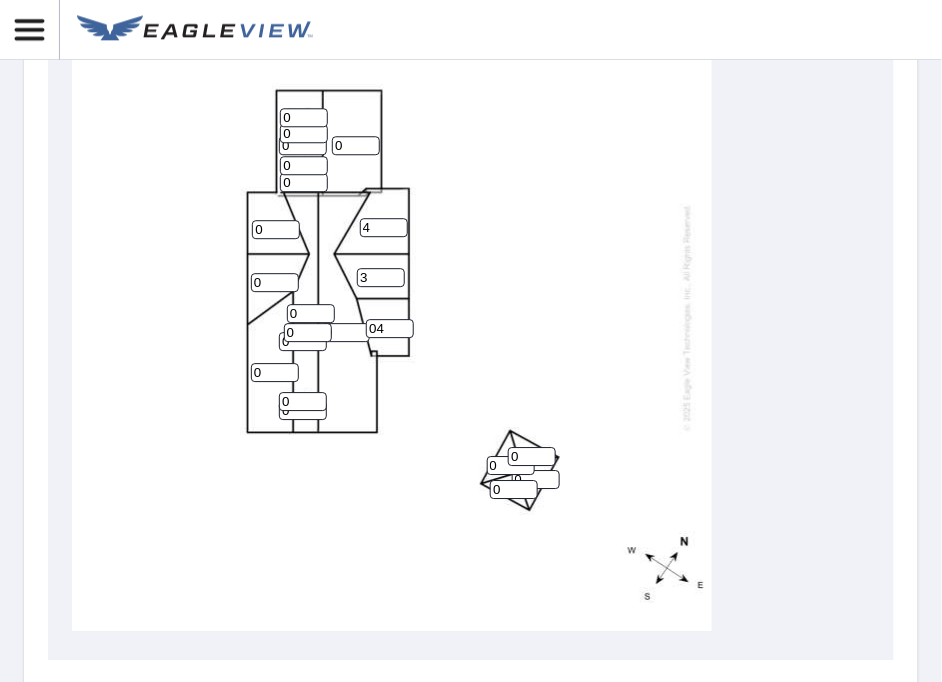 type on "3" 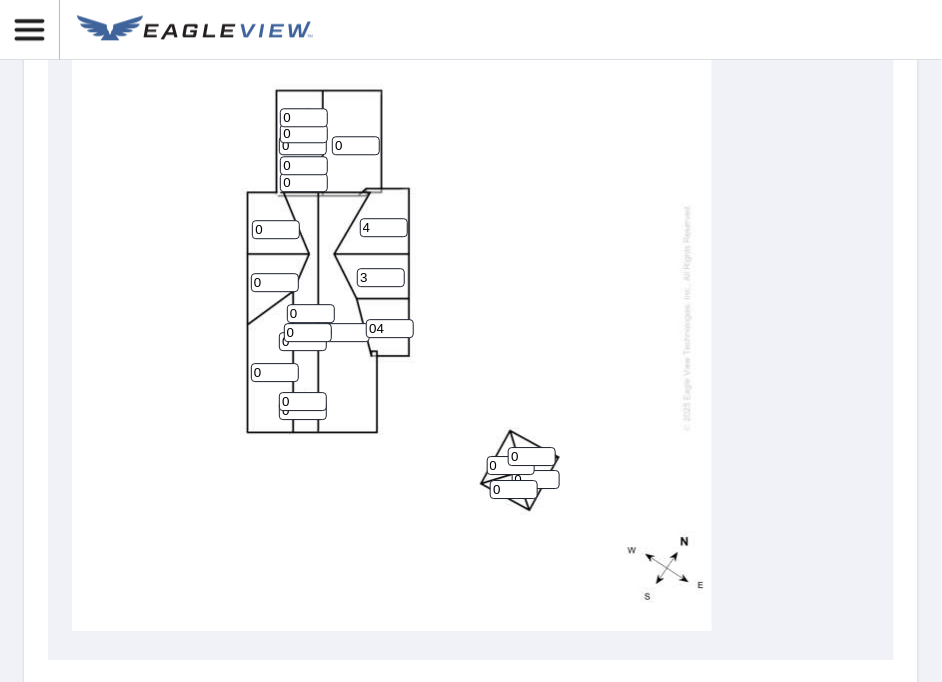 type on "0" 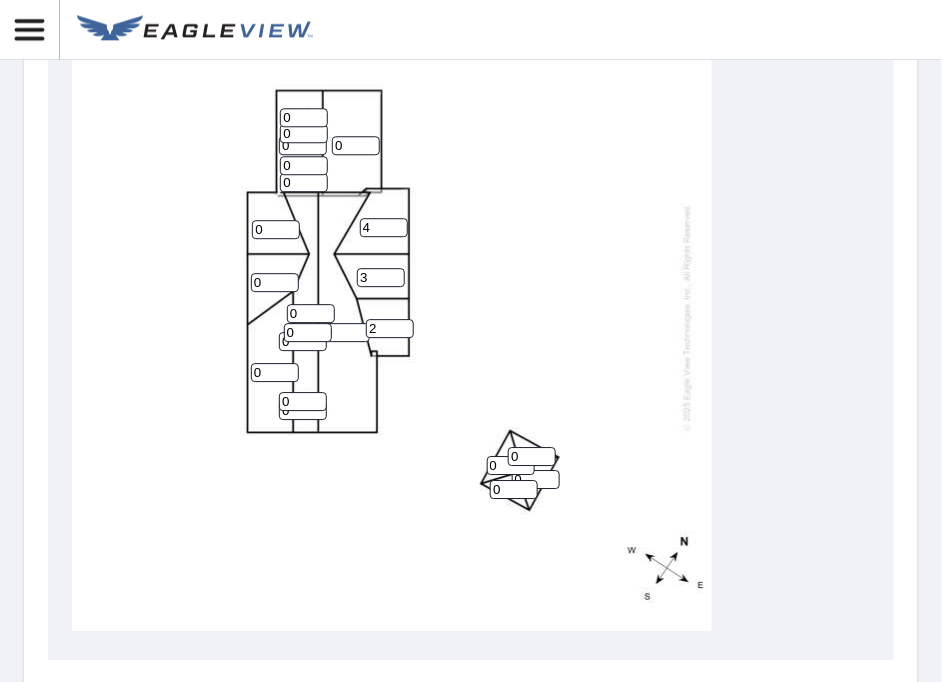 type on "2" 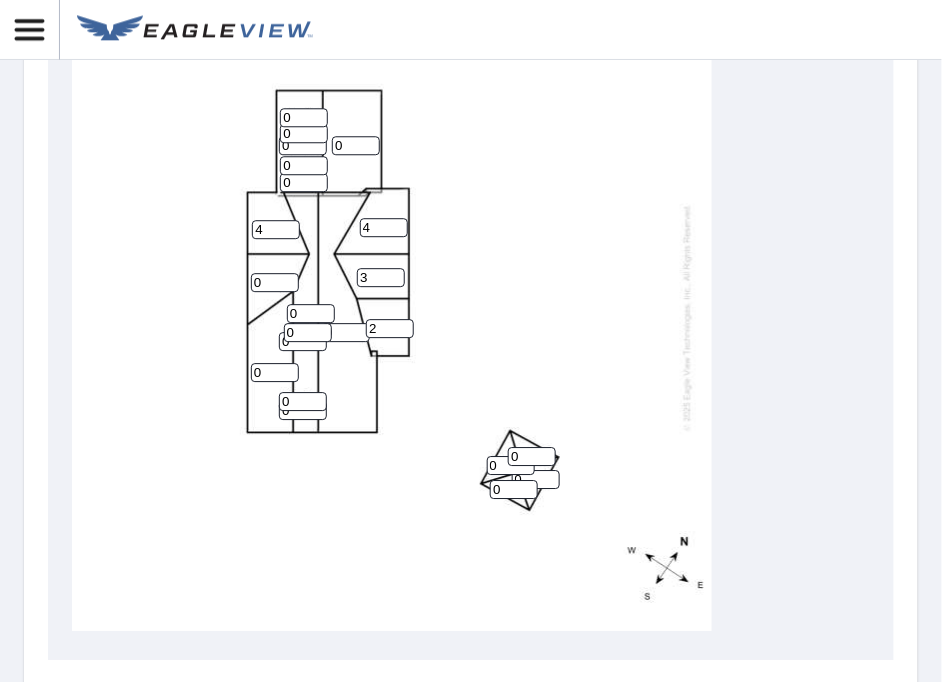 type on "4" 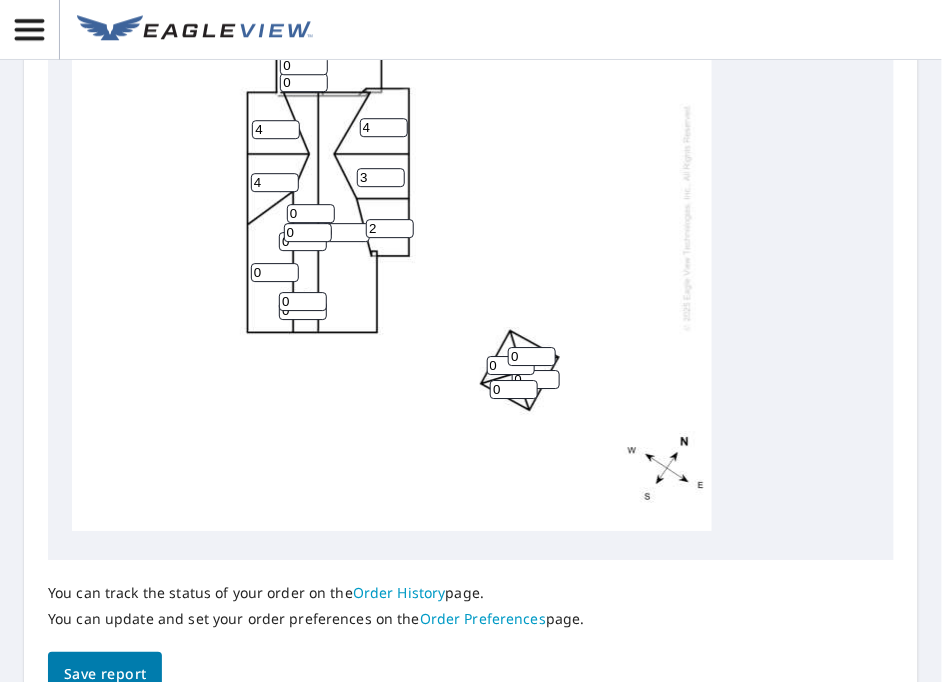 scroll, scrollTop: 1200, scrollLeft: 0, axis: vertical 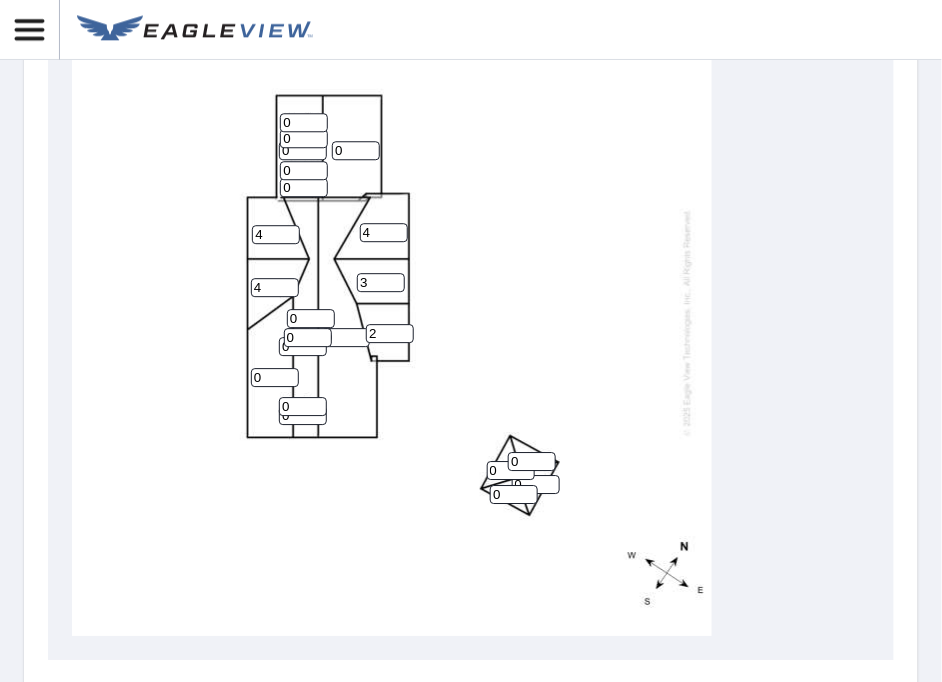 type on "4" 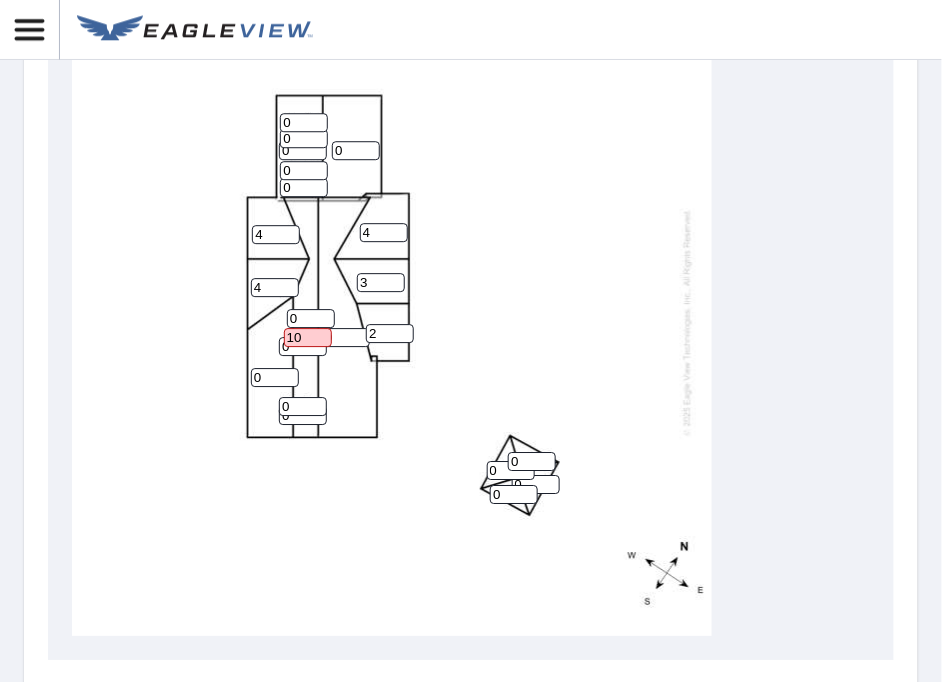 scroll, scrollTop: 1000, scrollLeft: 0, axis: vertical 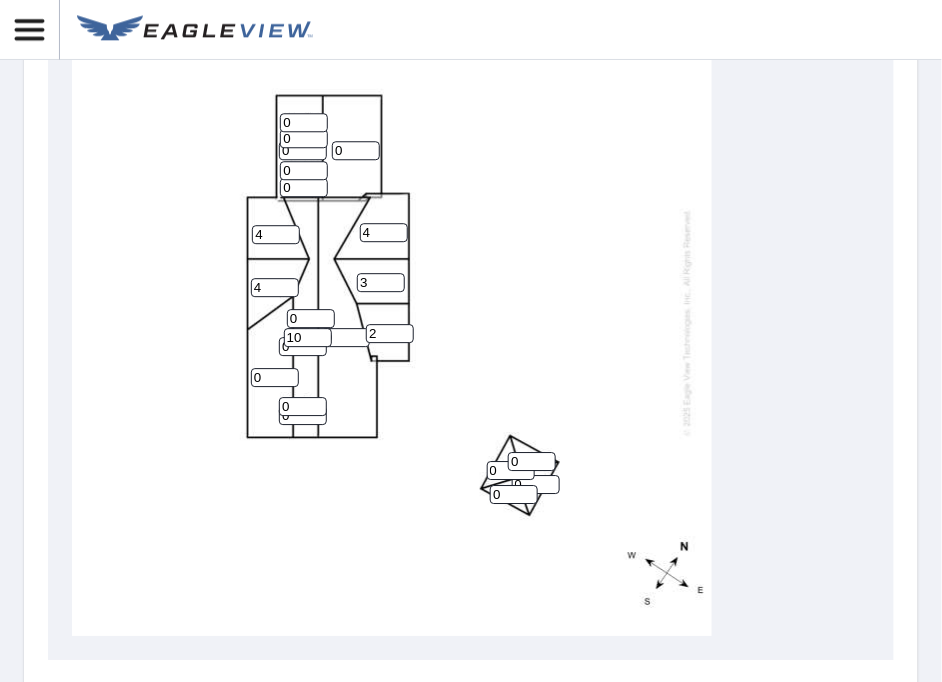 type on "10" 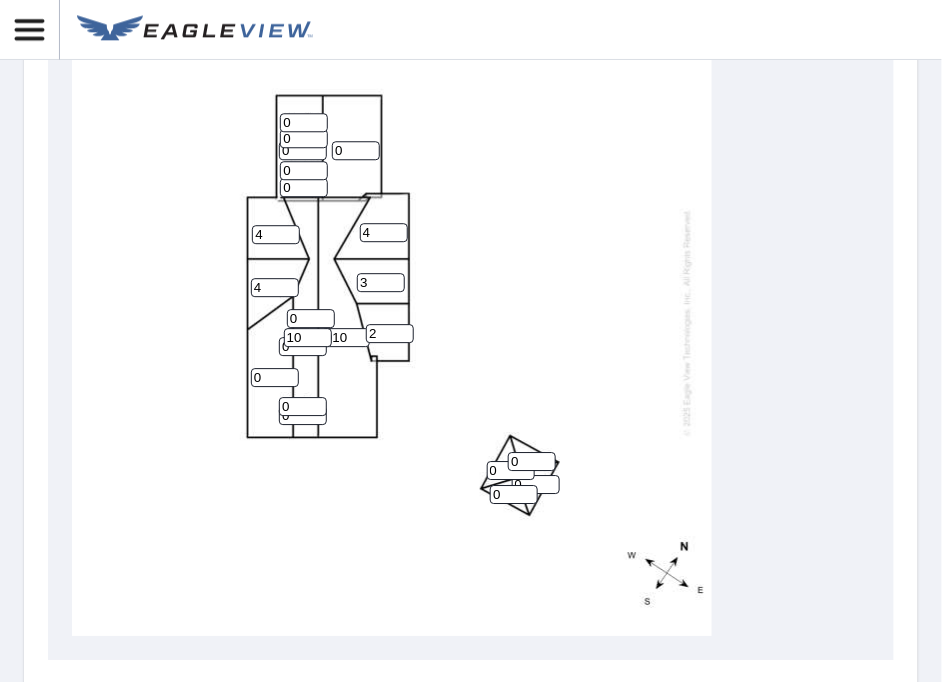 type on "010" 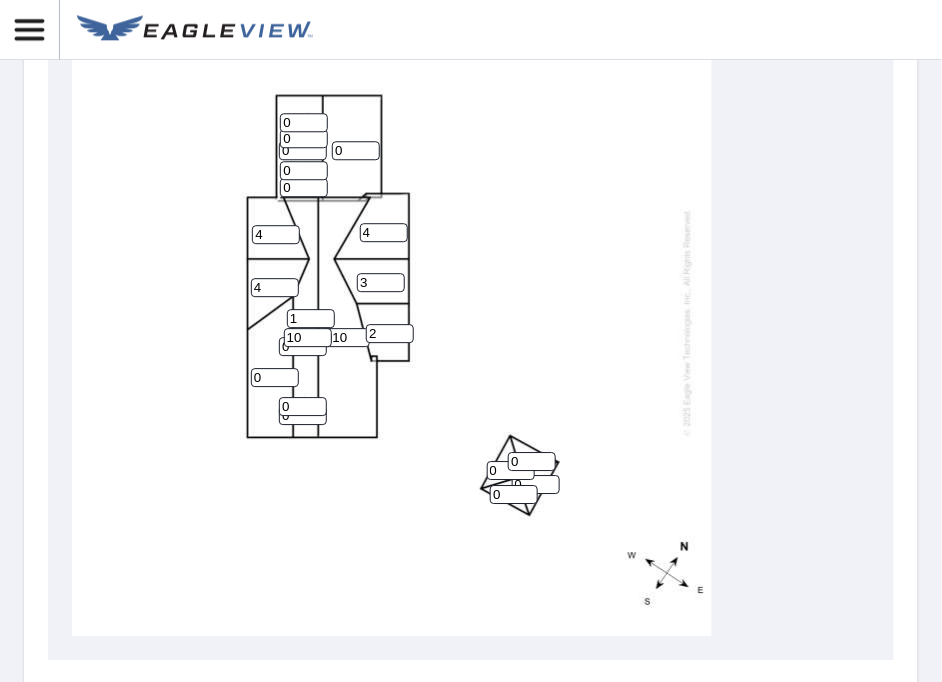 click on "1" at bounding box center (311, 318) 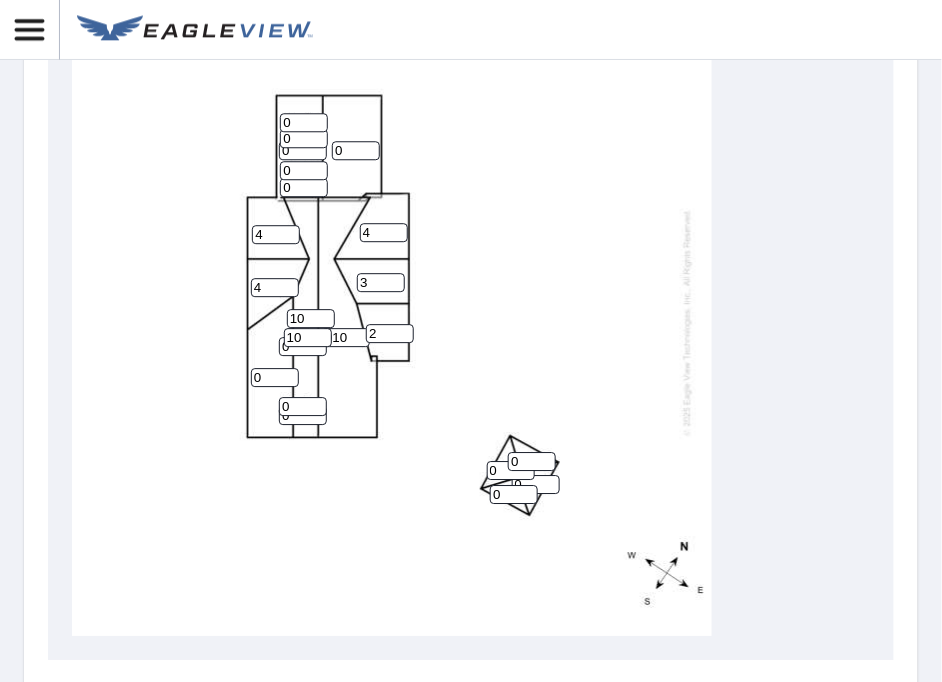 type on "10" 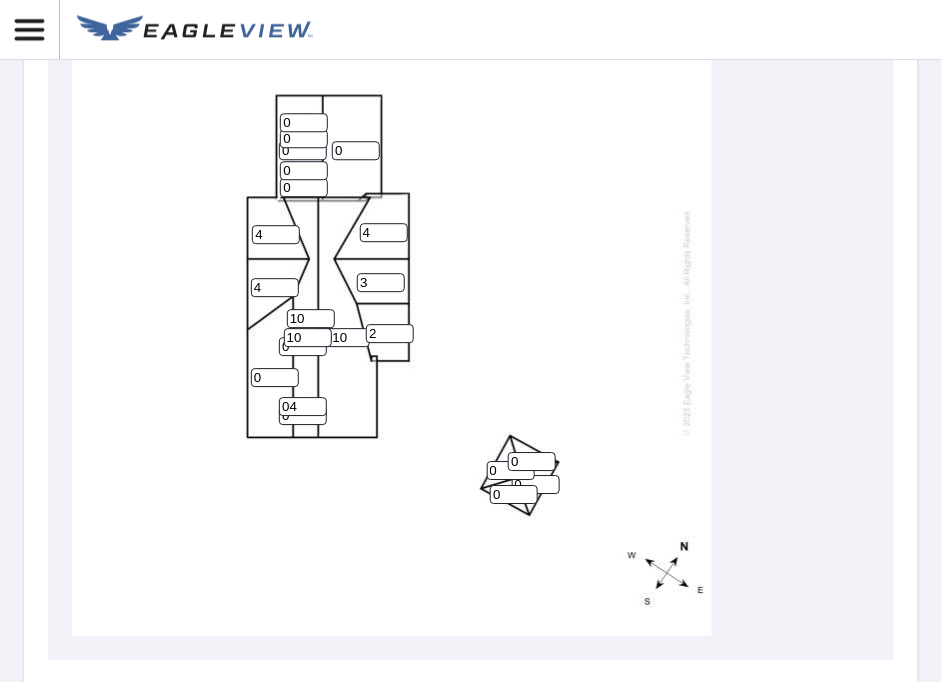 type on "04" 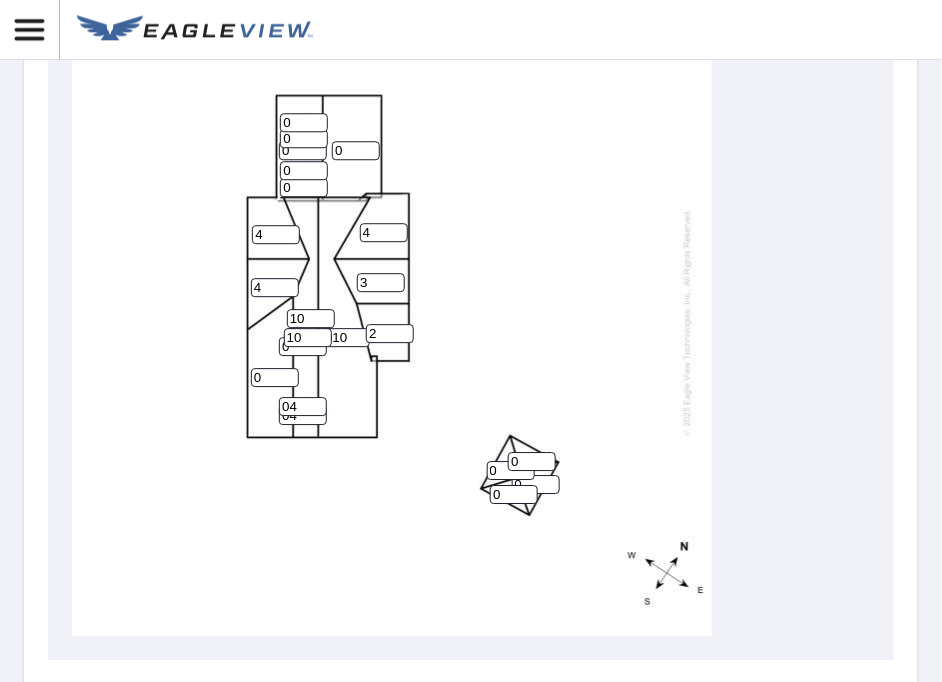 type on "04" 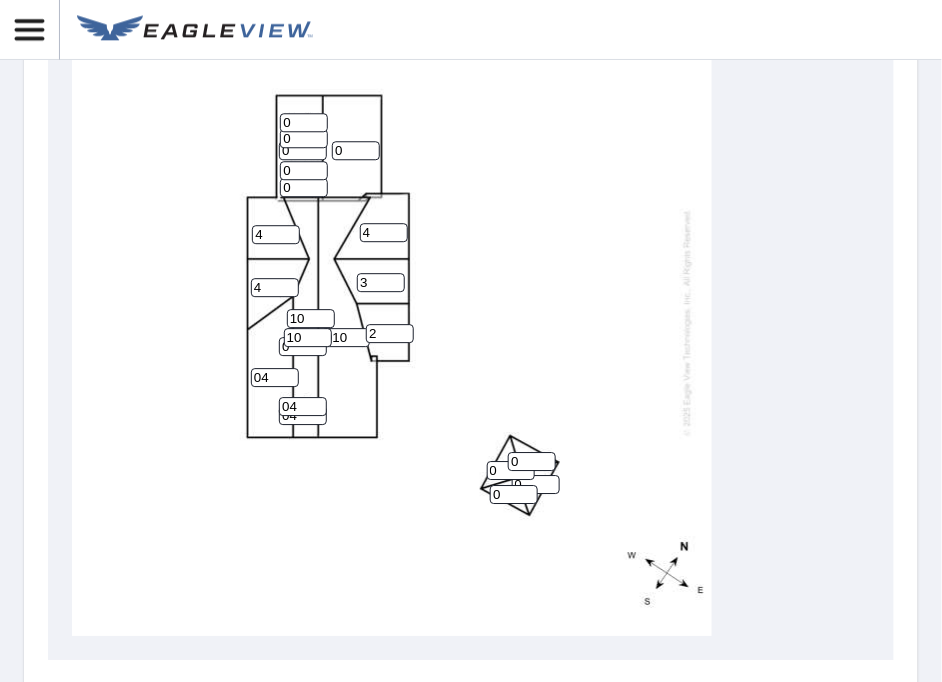 type on "04" 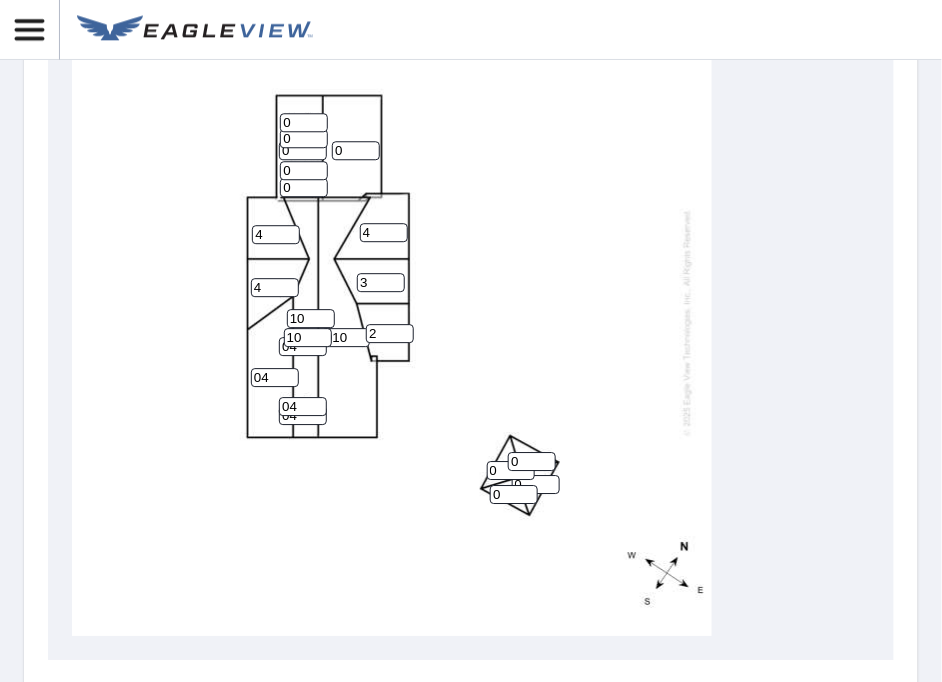 type on "04" 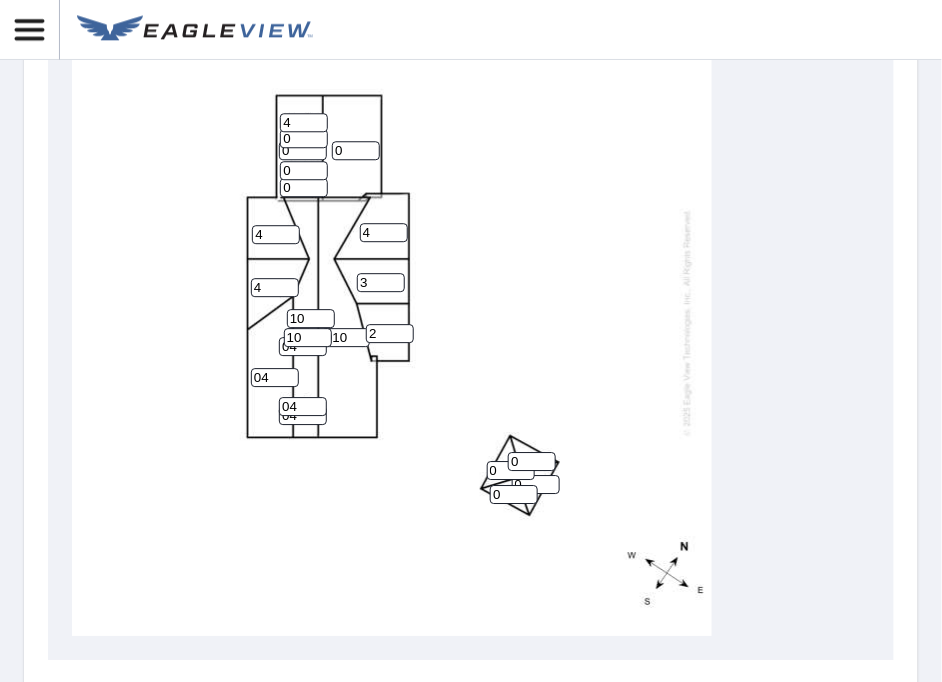 type on "4" 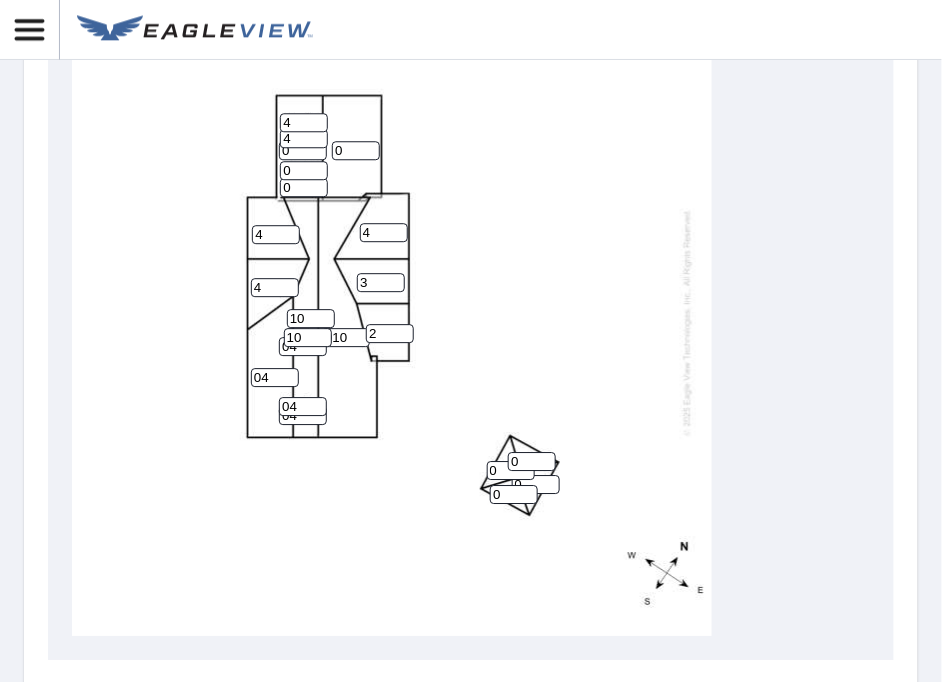 type on "4" 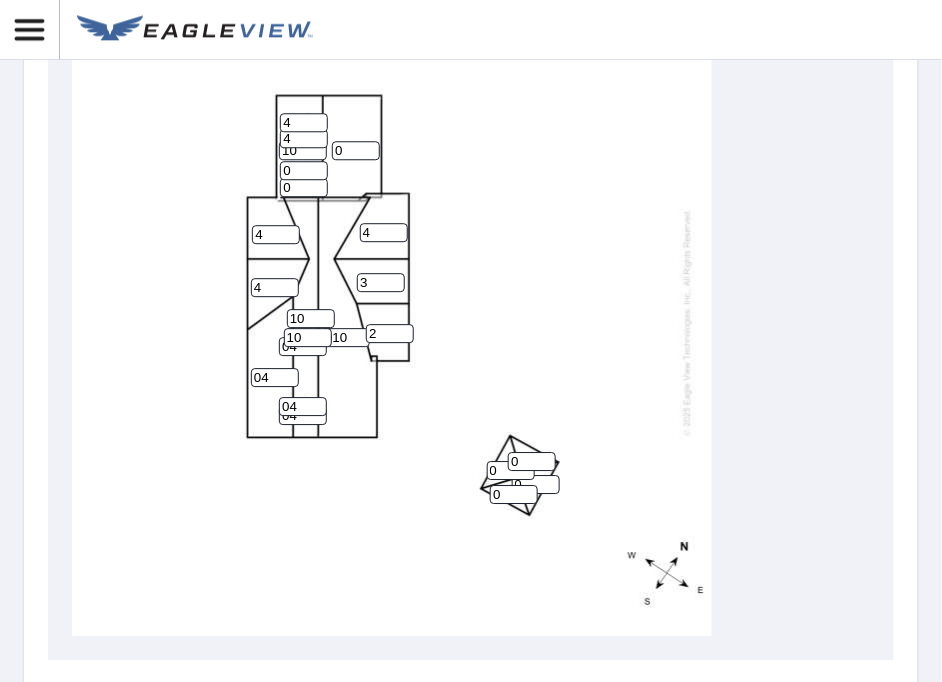 type on "10" 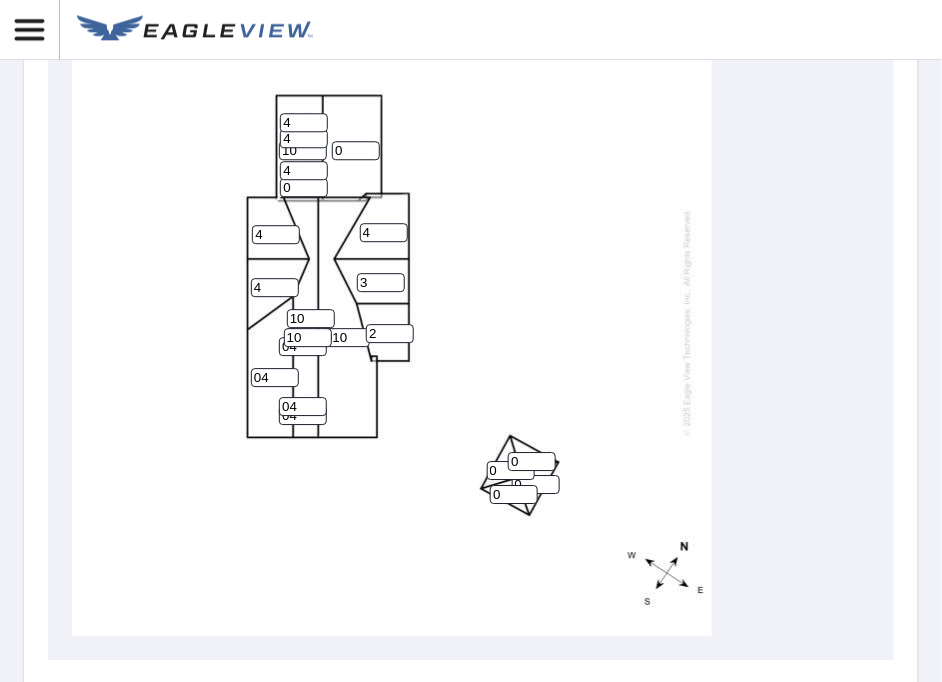 type on "4" 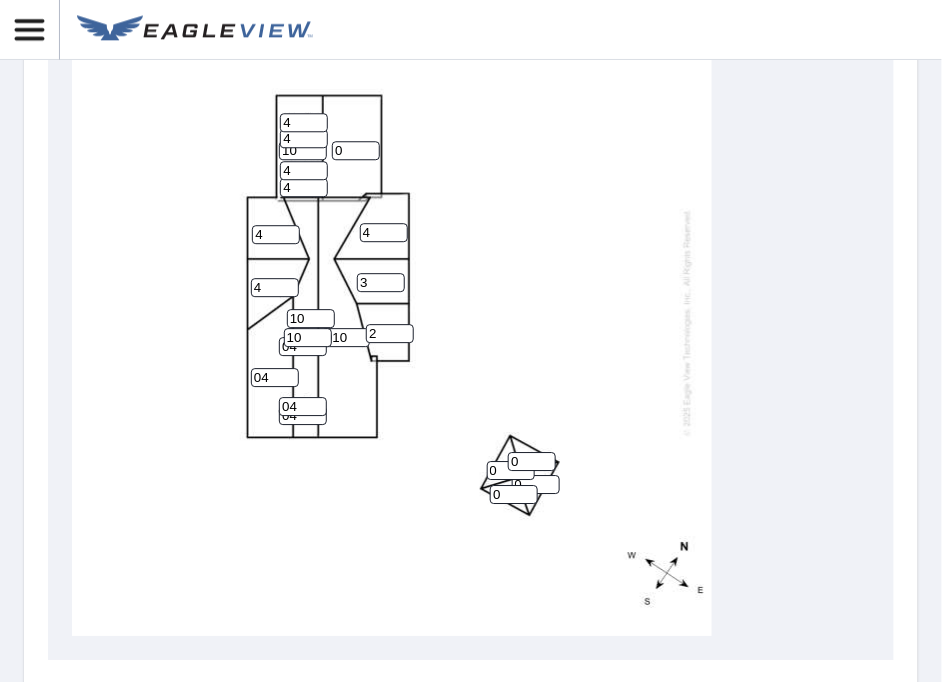 type on "4" 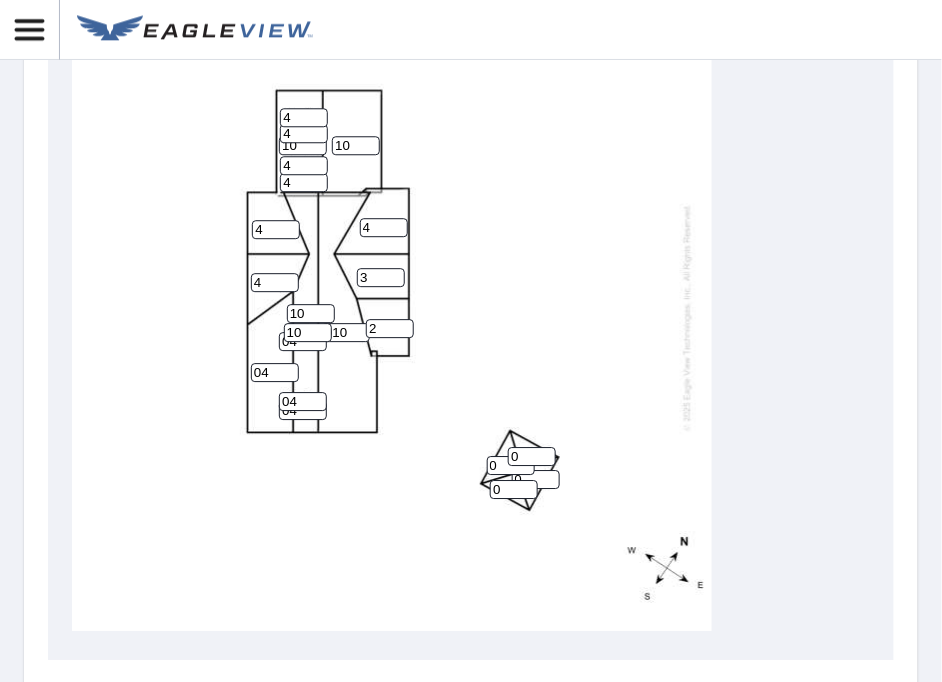 scroll, scrollTop: 20, scrollLeft: 0, axis: vertical 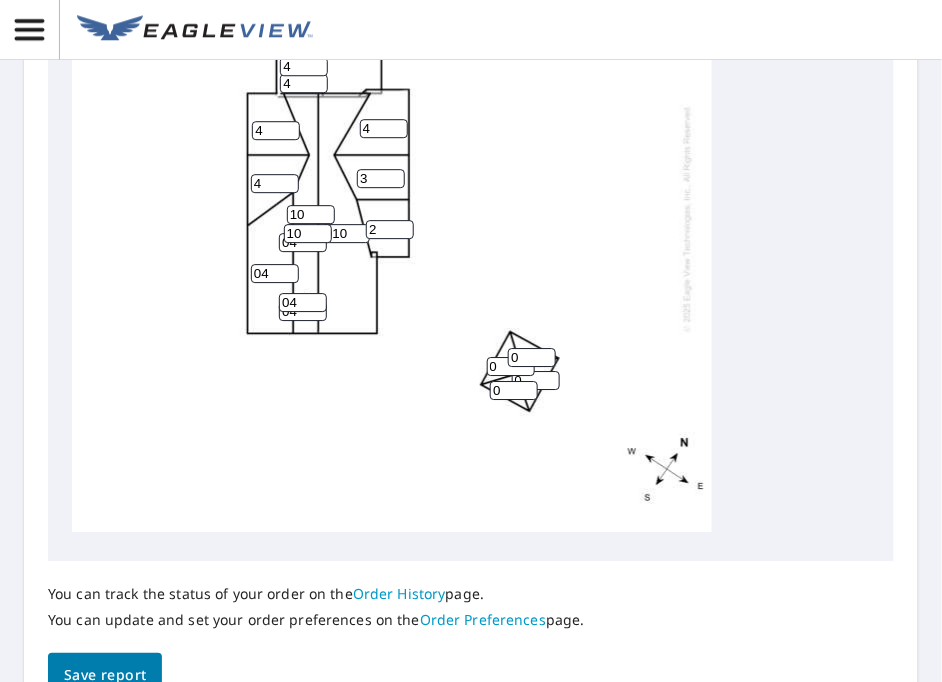 type on "10" 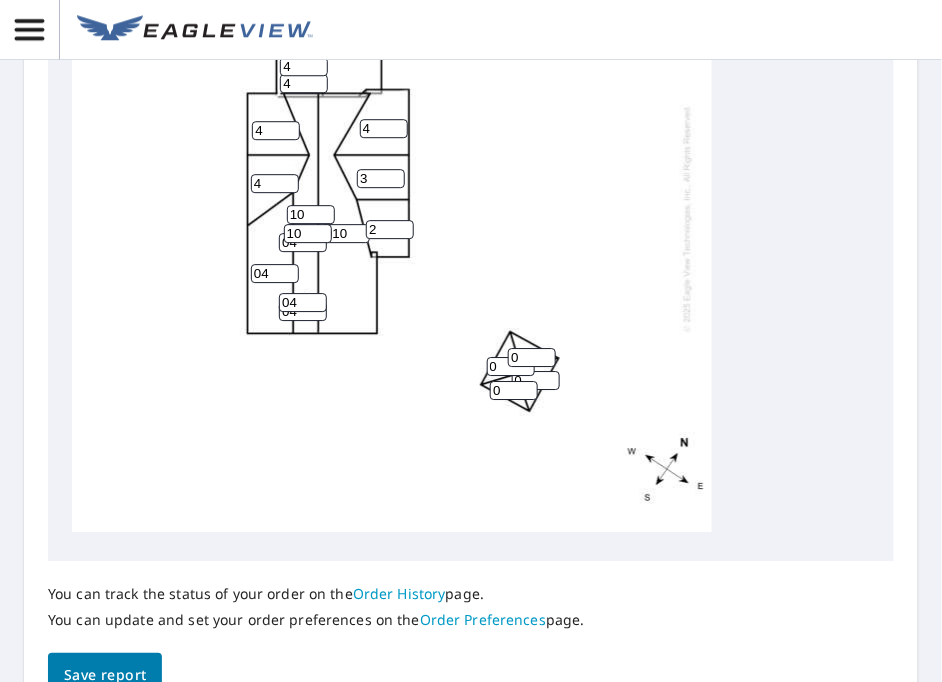click on "0" at bounding box center [532, 357] 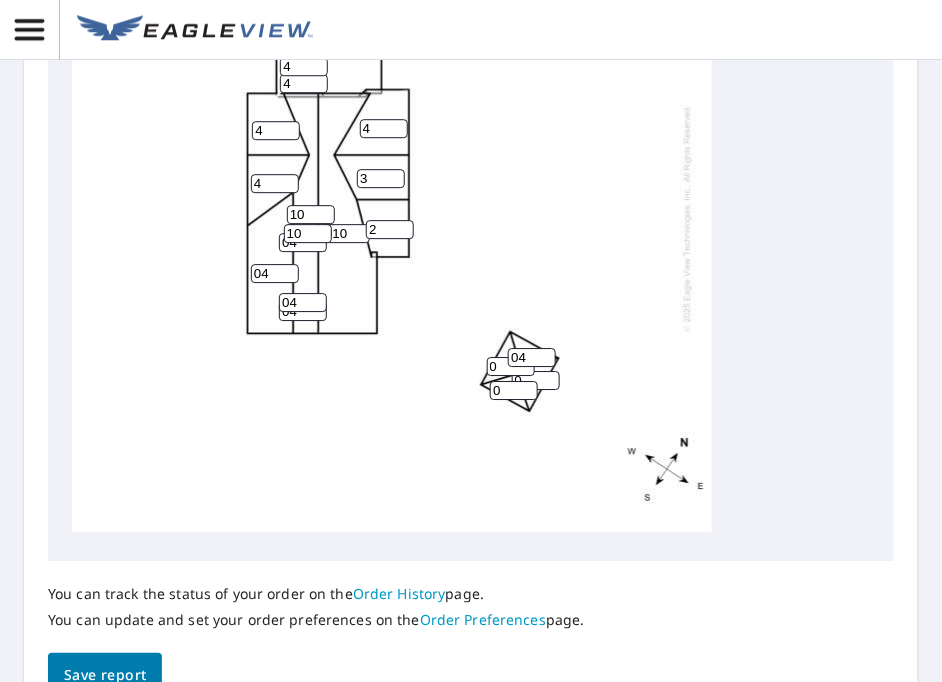 type on "04" 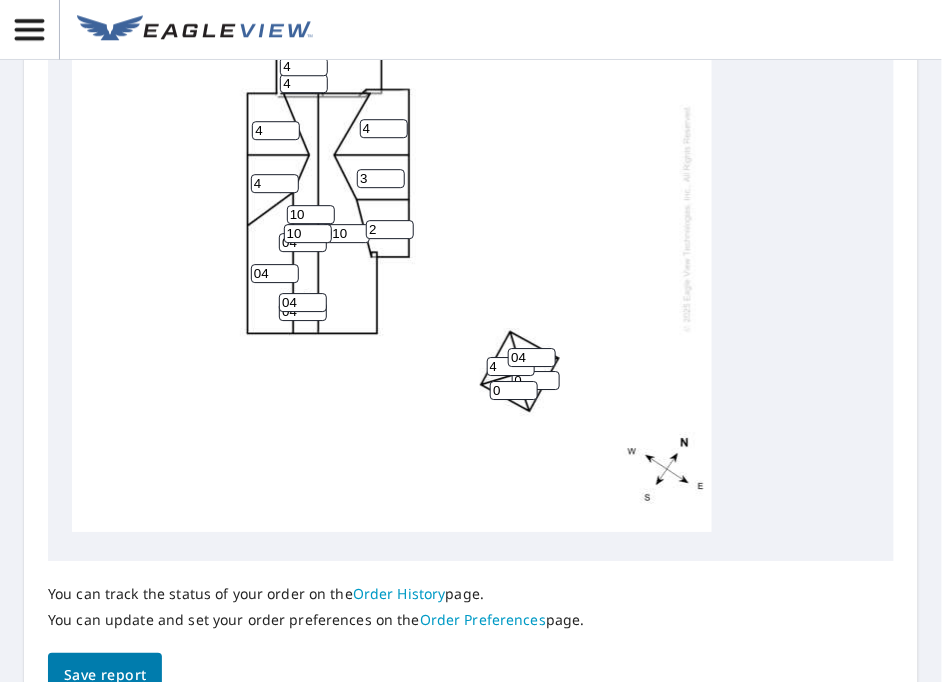 type on "4" 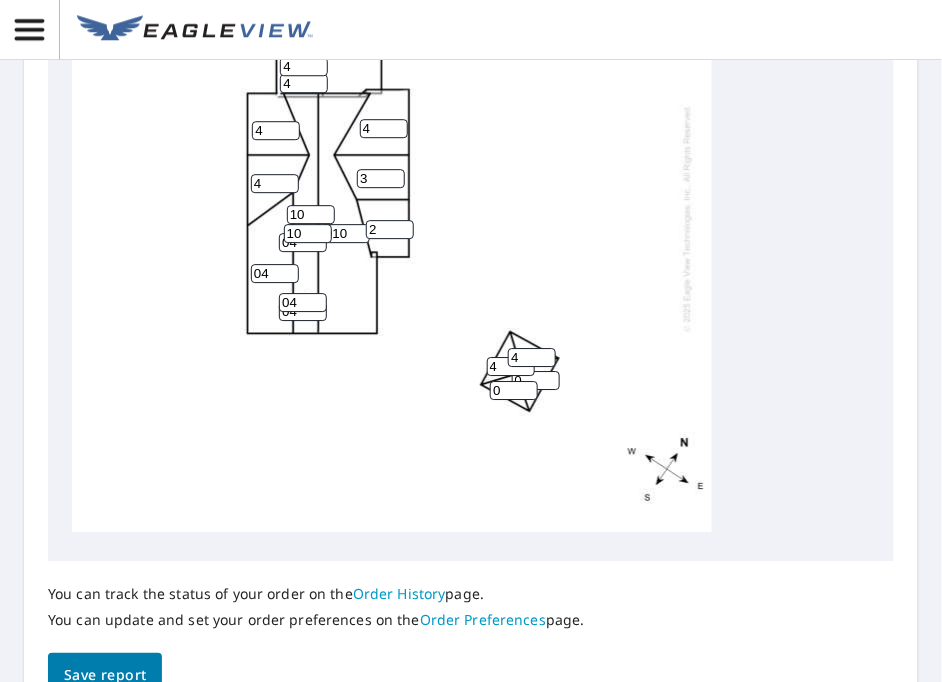 type on "4" 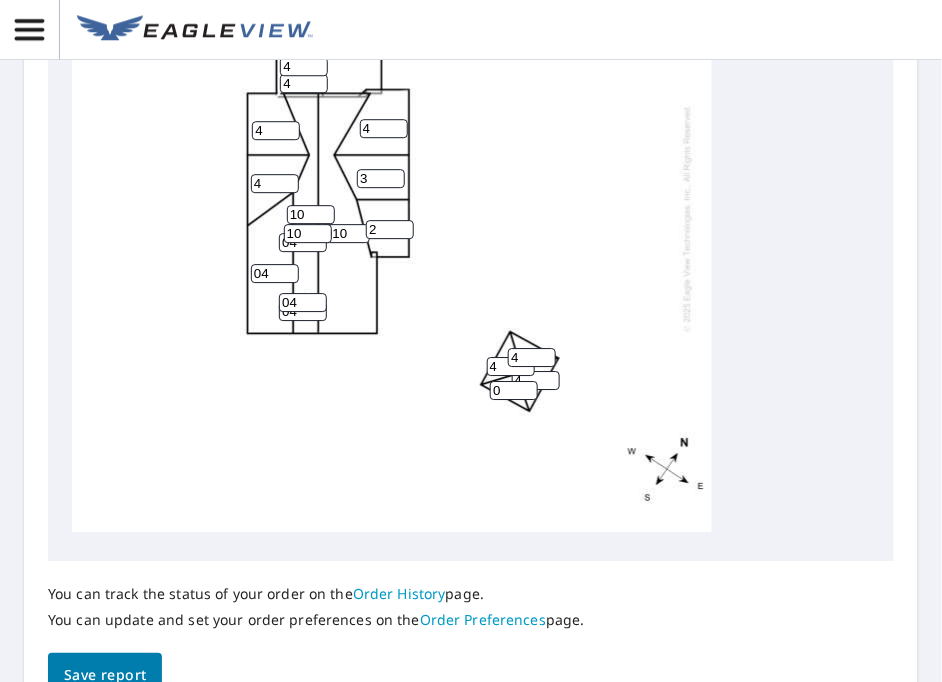 type on "4" 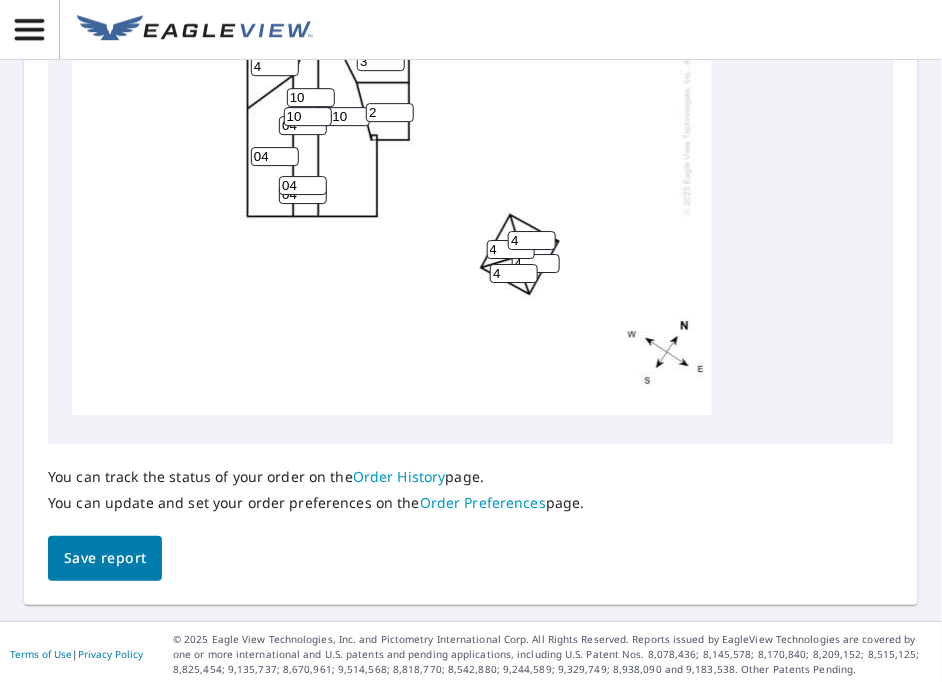 scroll, scrollTop: 1219, scrollLeft: 0, axis: vertical 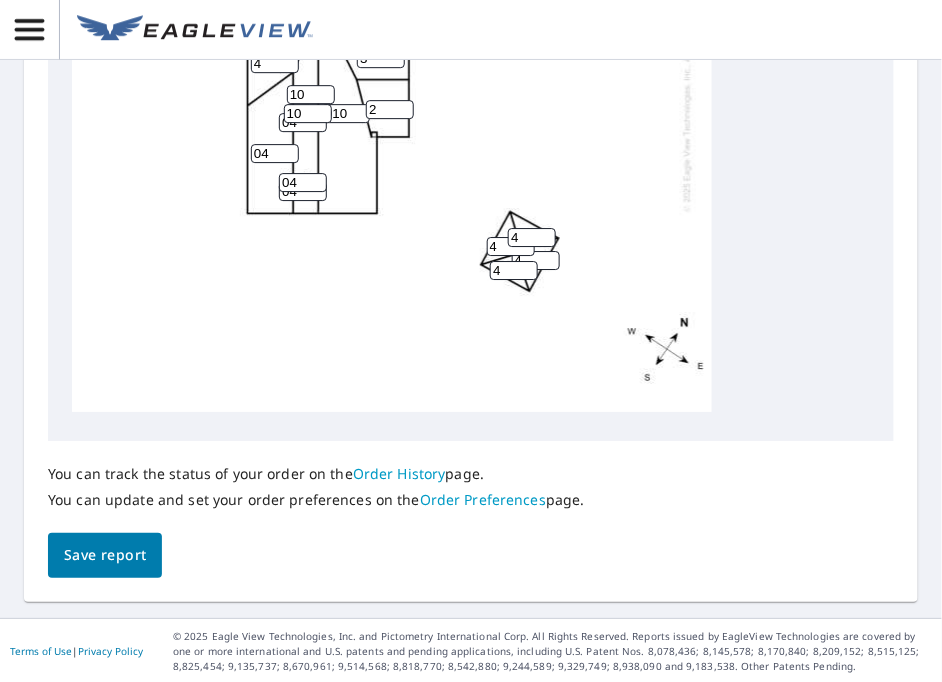 type on "4" 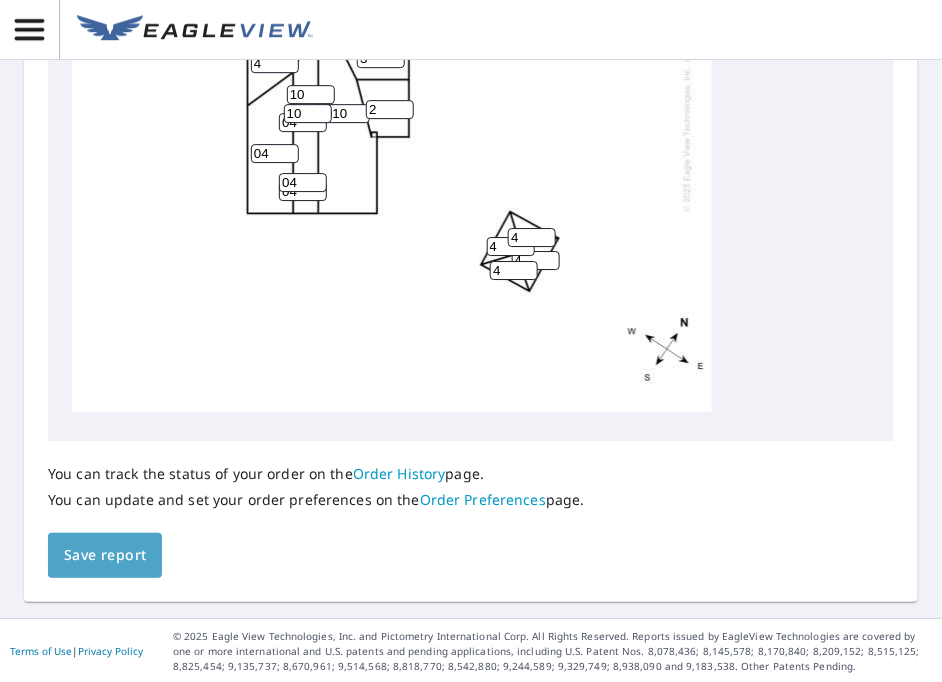 click on "Save report" at bounding box center [105, 555] 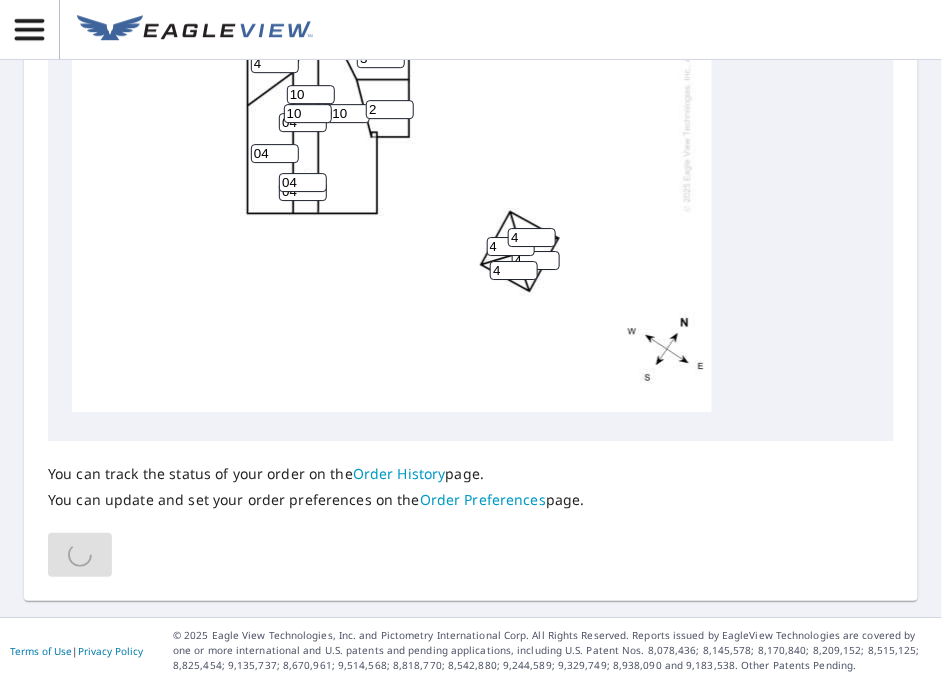 scroll, scrollTop: 1291, scrollLeft: 0, axis: vertical 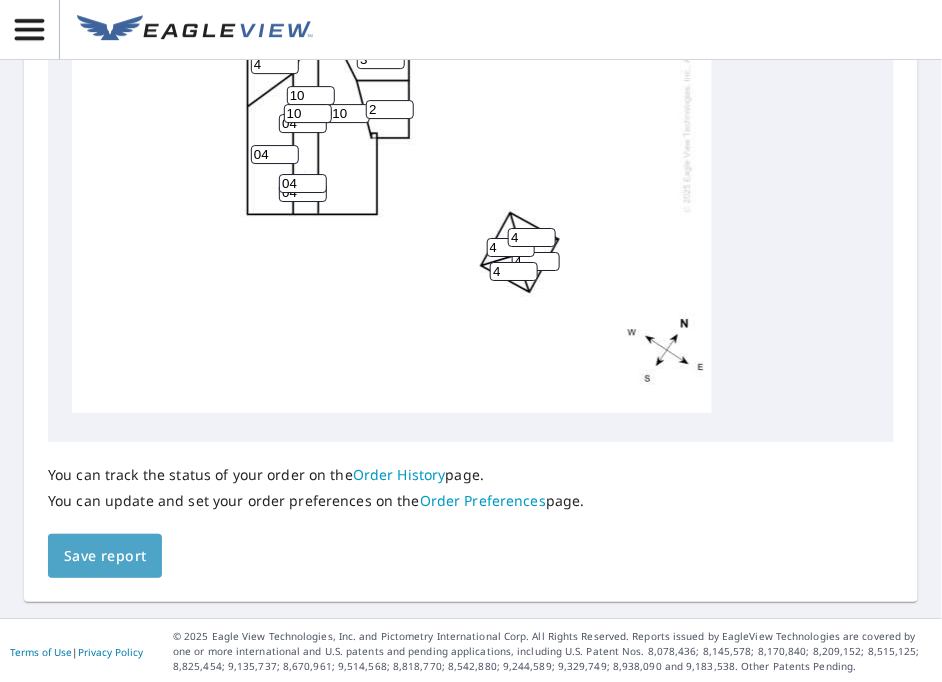 click on "Save report" at bounding box center (105, 556) 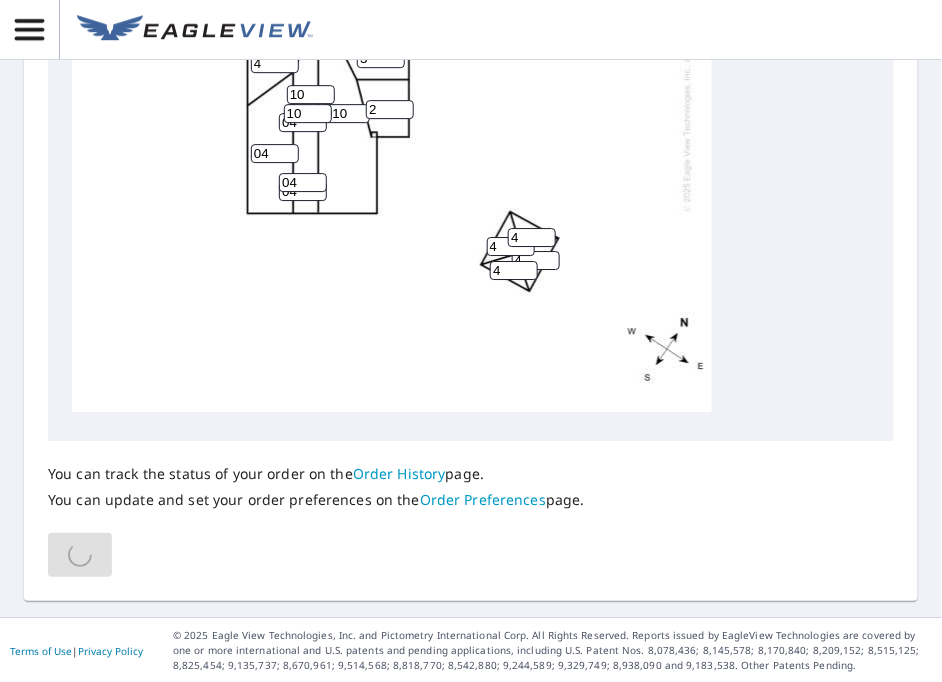 scroll, scrollTop: 1291, scrollLeft: 0, axis: vertical 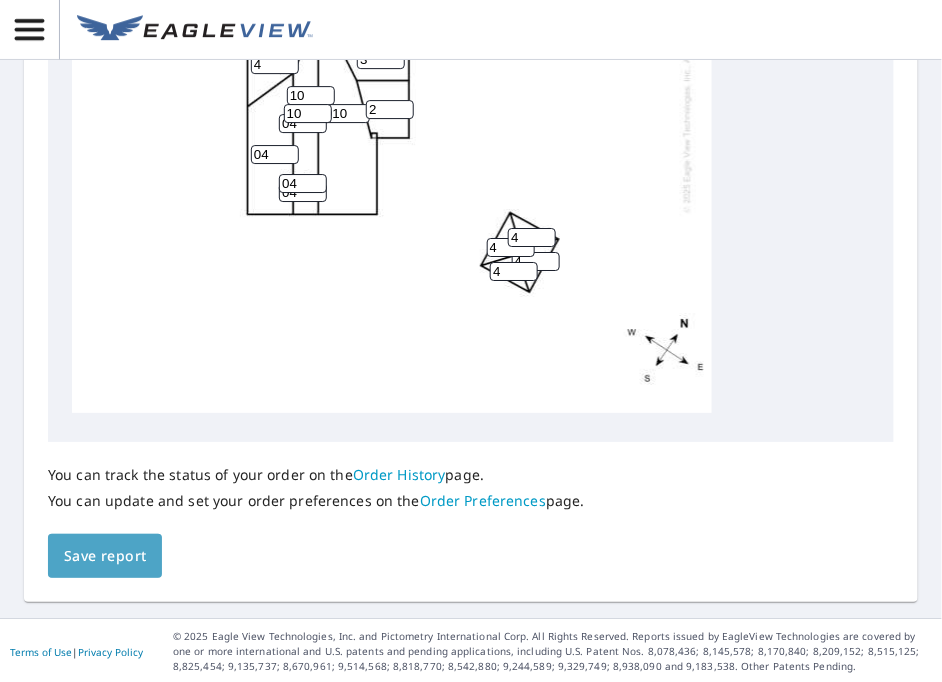 click on "Save report" at bounding box center (105, 556) 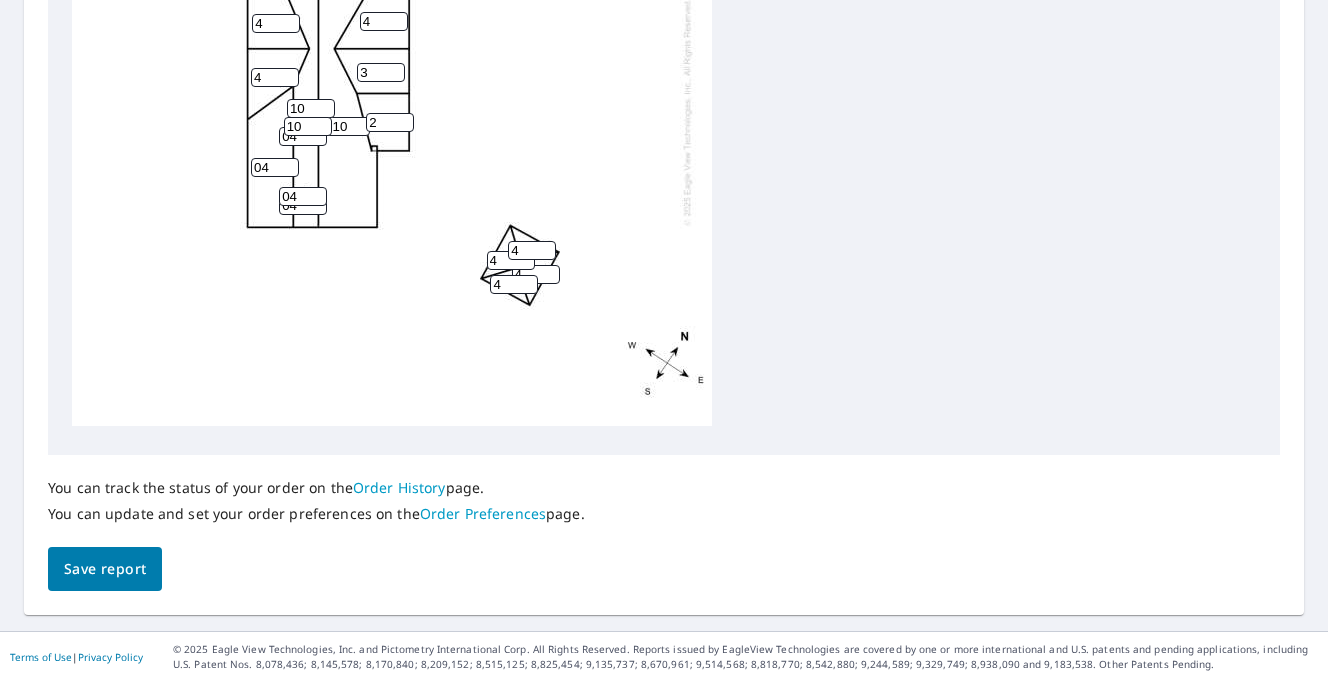 scroll, scrollTop: 972, scrollLeft: 0, axis: vertical 